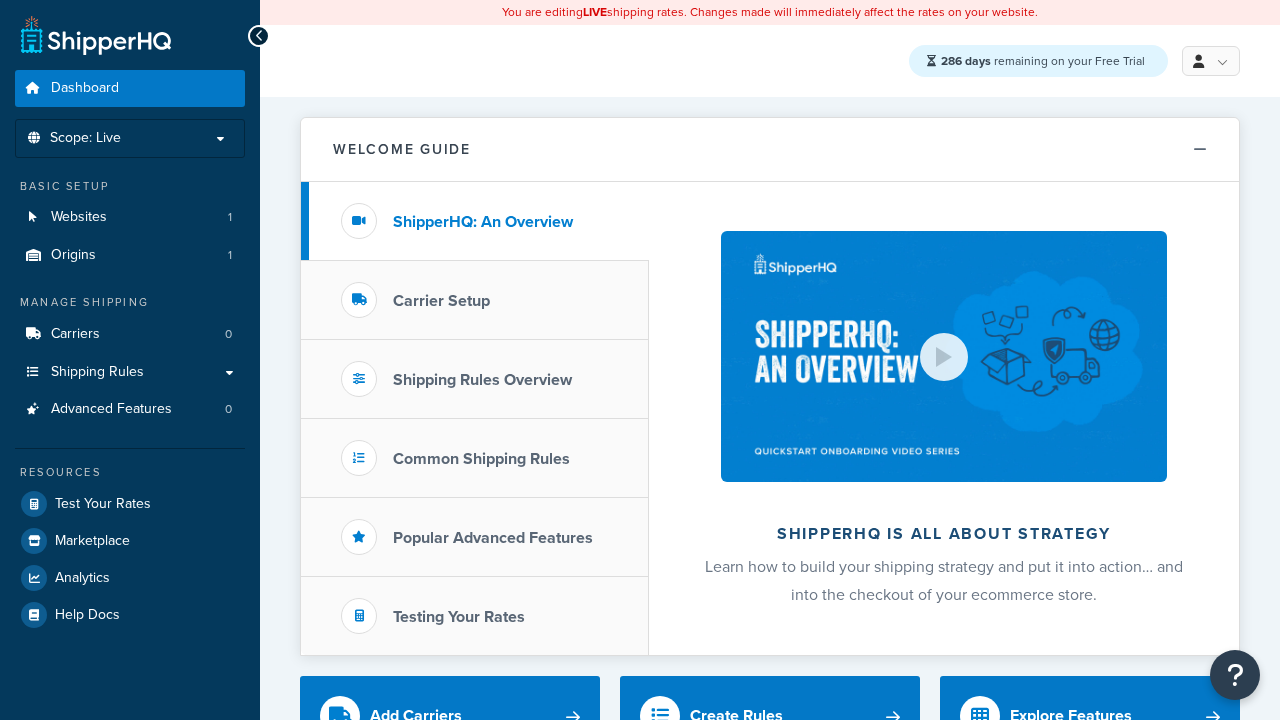 scroll, scrollTop: 0, scrollLeft: 0, axis: both 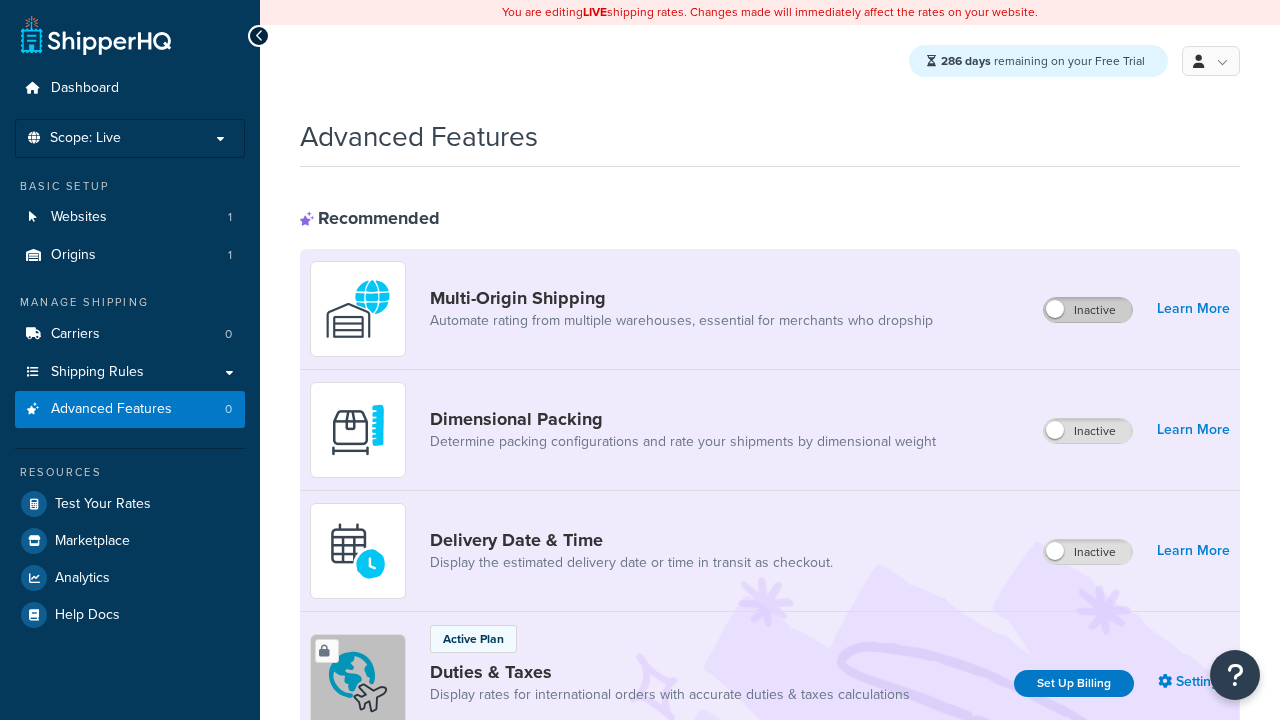 click on "Inactive" at bounding box center [1088, 310] 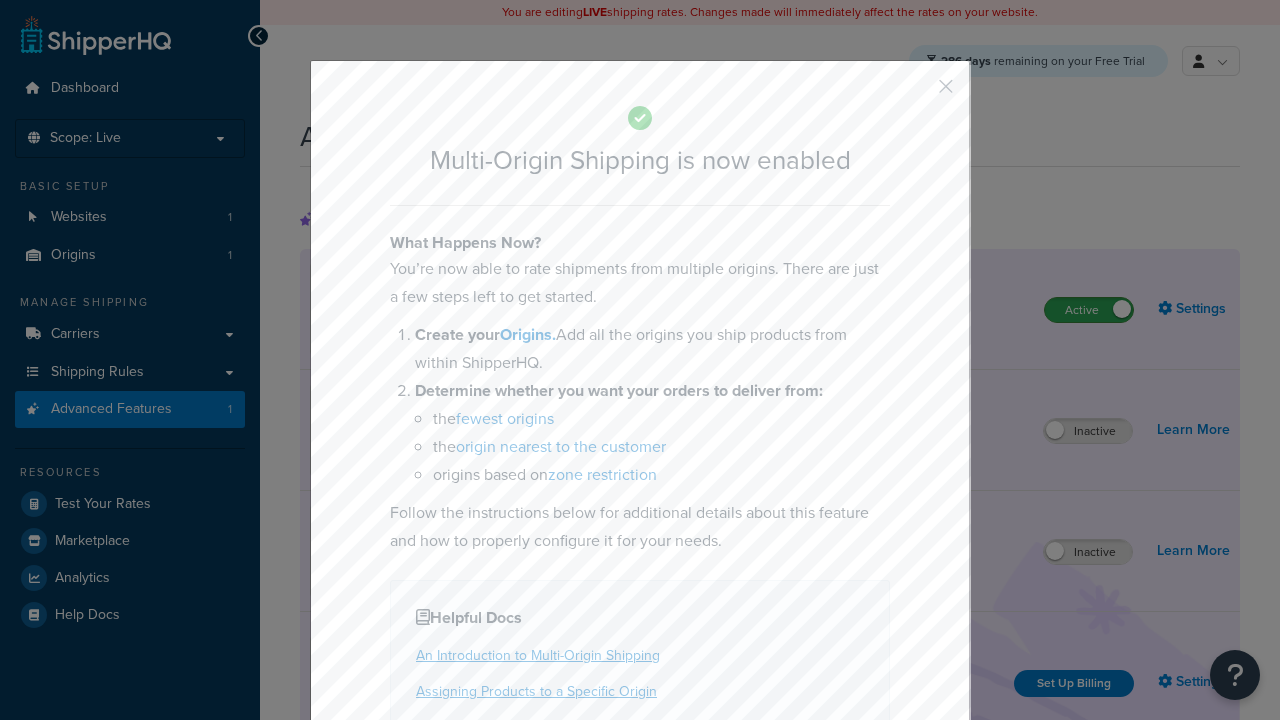 scroll, scrollTop: 0, scrollLeft: 0, axis: both 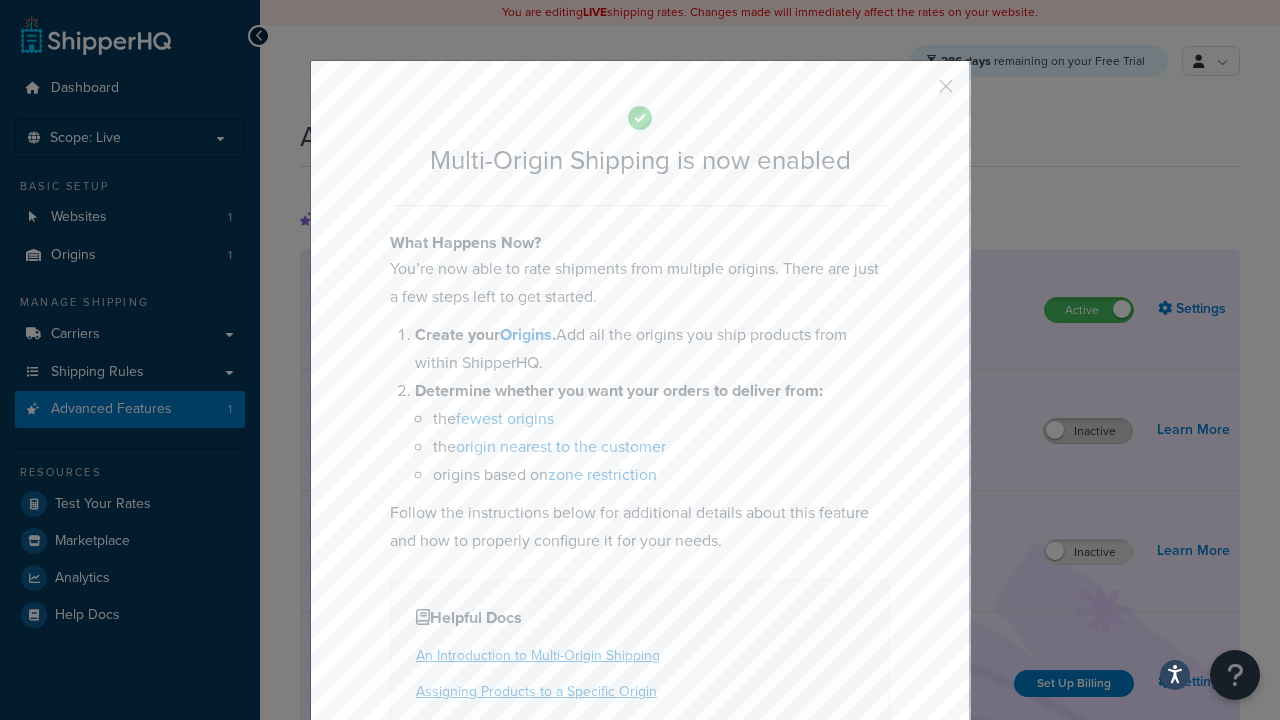 click at bounding box center (916, 93) 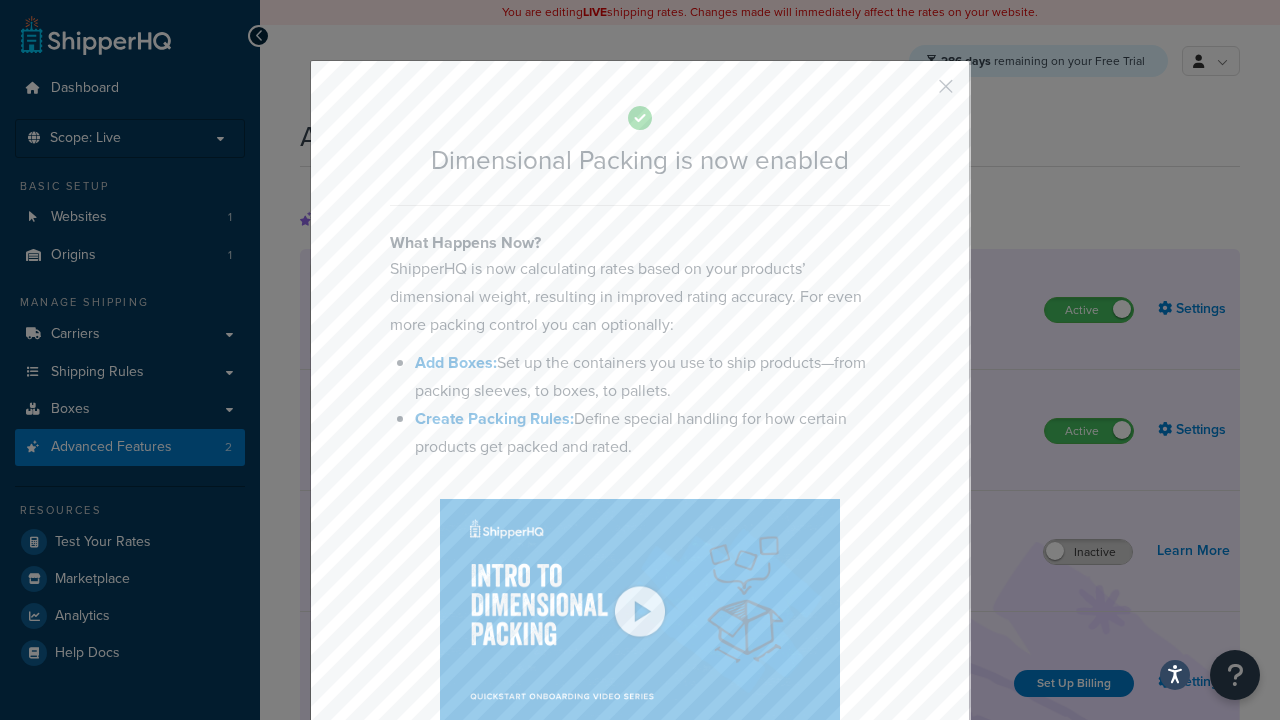 click at bounding box center (916, 93) 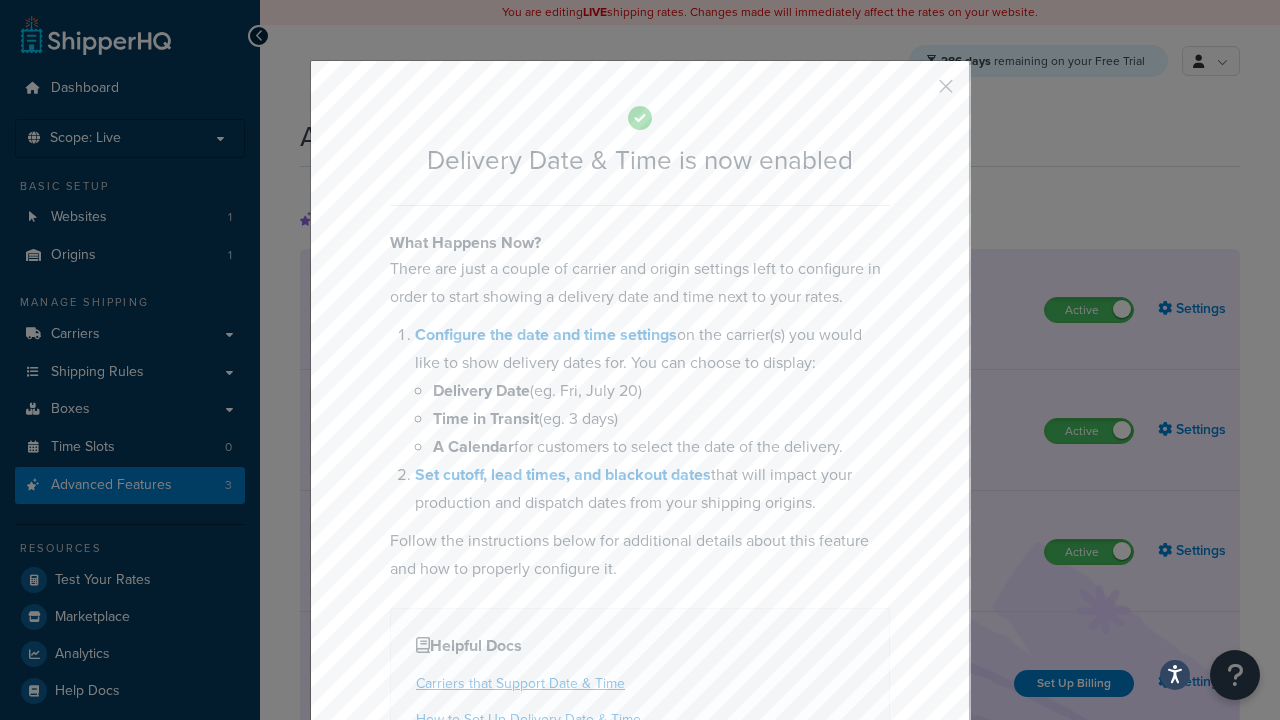 click at bounding box center (916, 93) 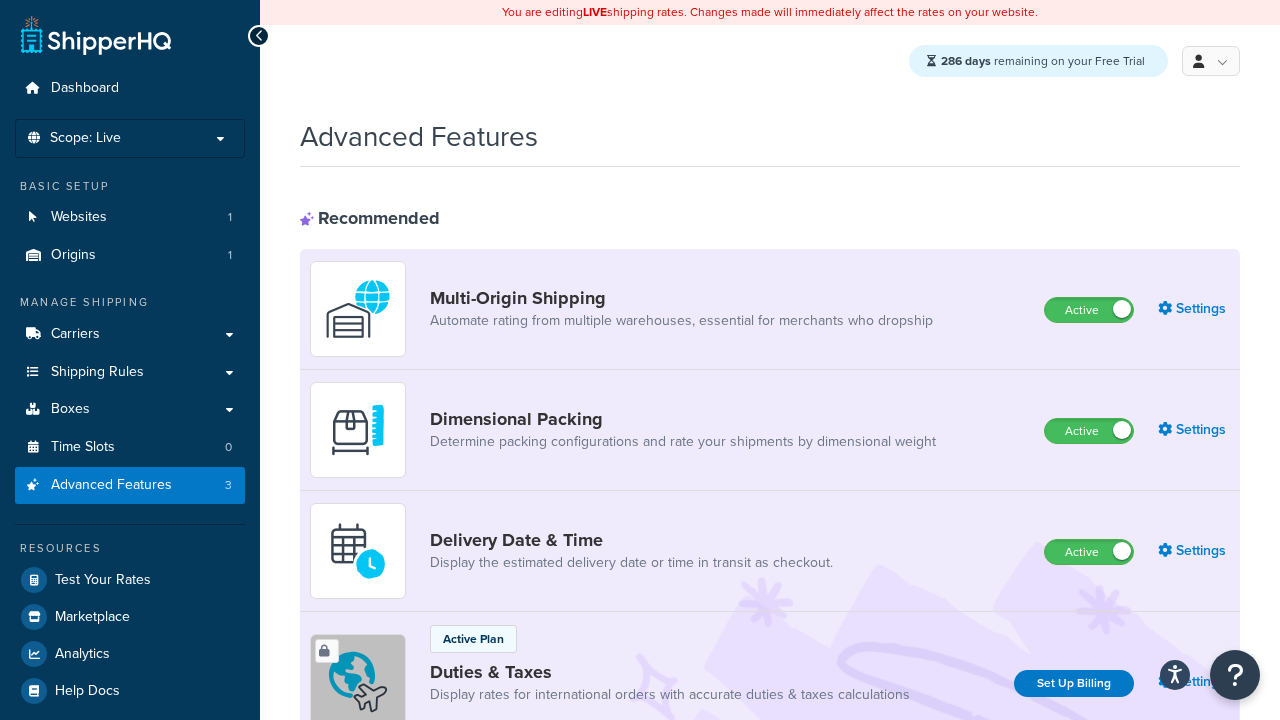 click on "Inactive" at bounding box center [1088, 887] 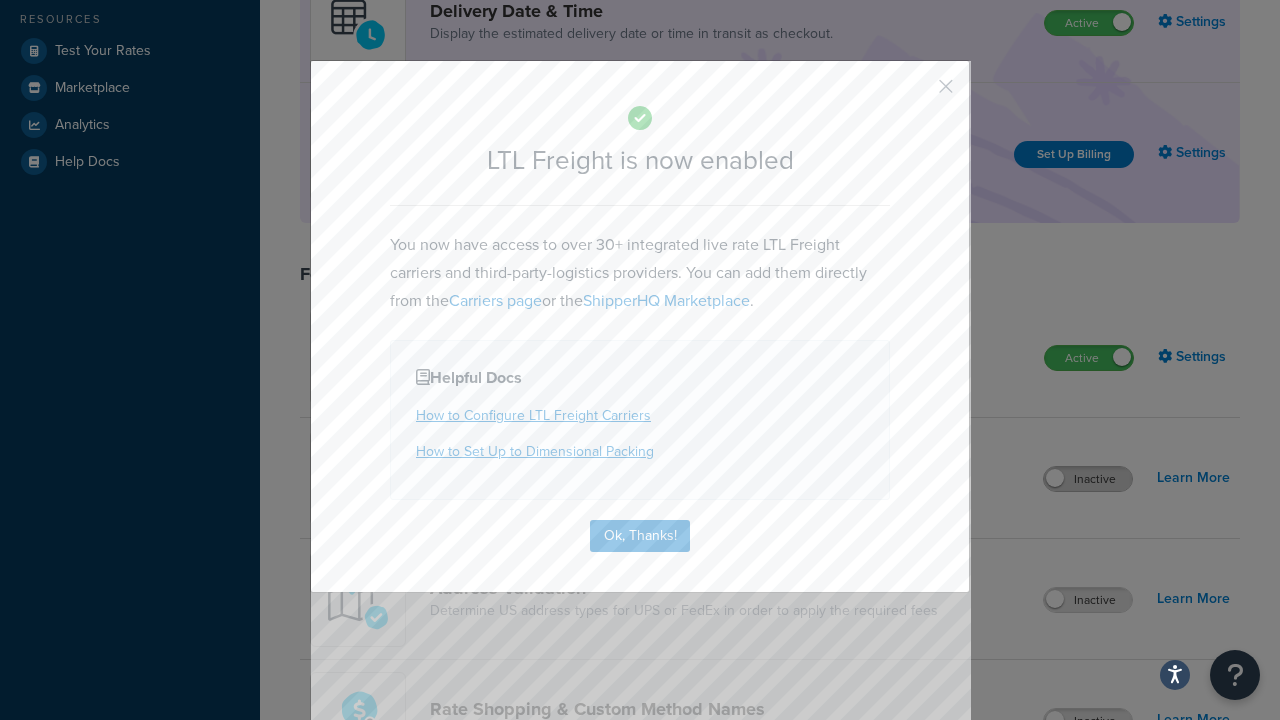 click at bounding box center [916, 93] 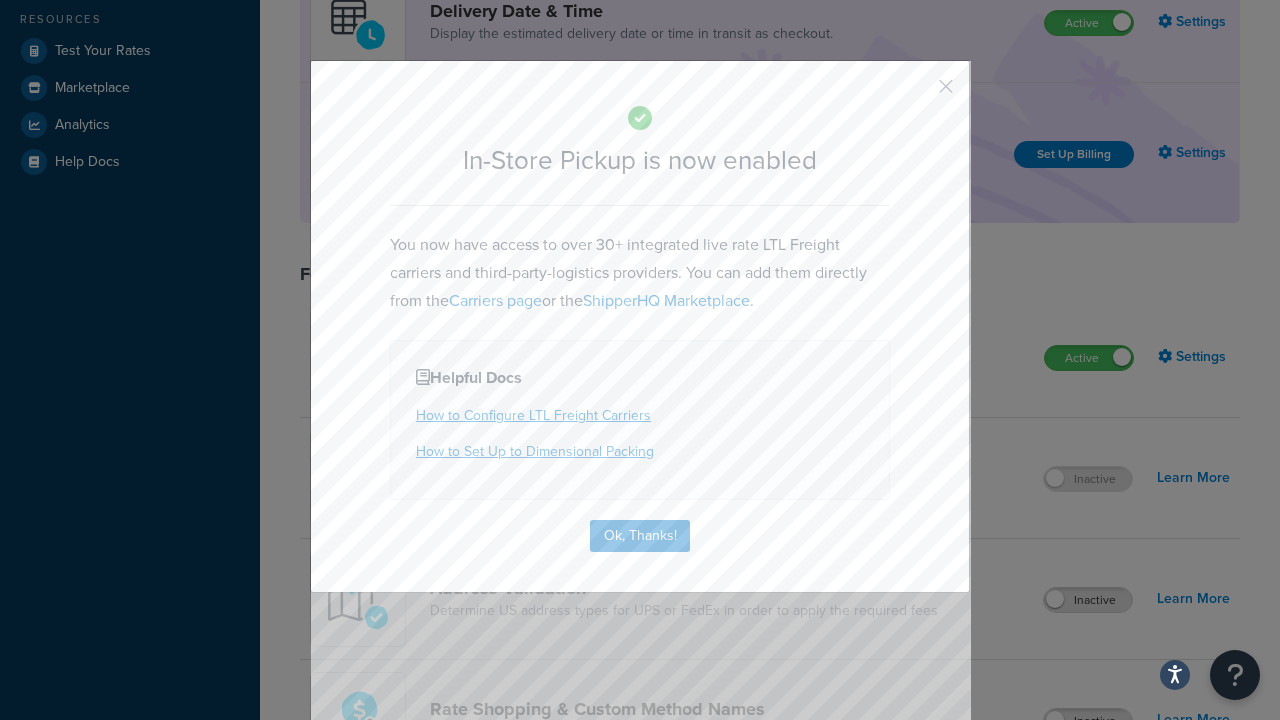 scroll, scrollTop: 567, scrollLeft: 0, axis: vertical 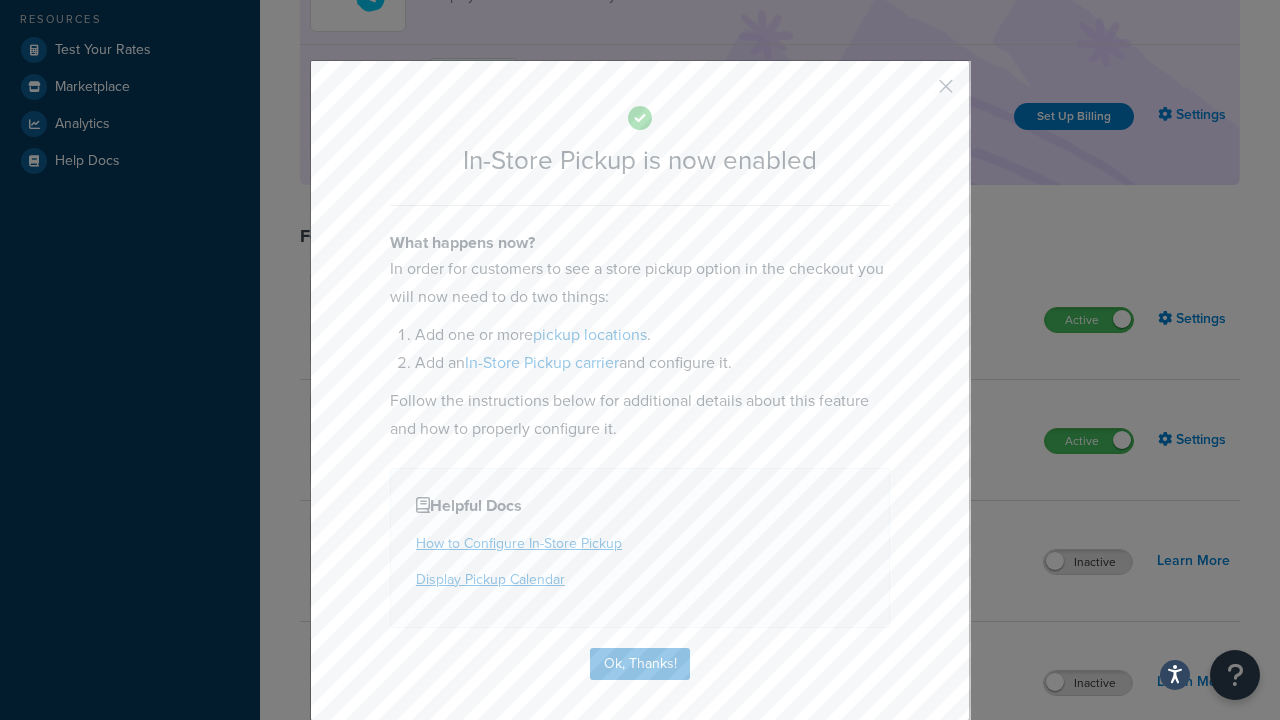 click at bounding box center (916, 93) 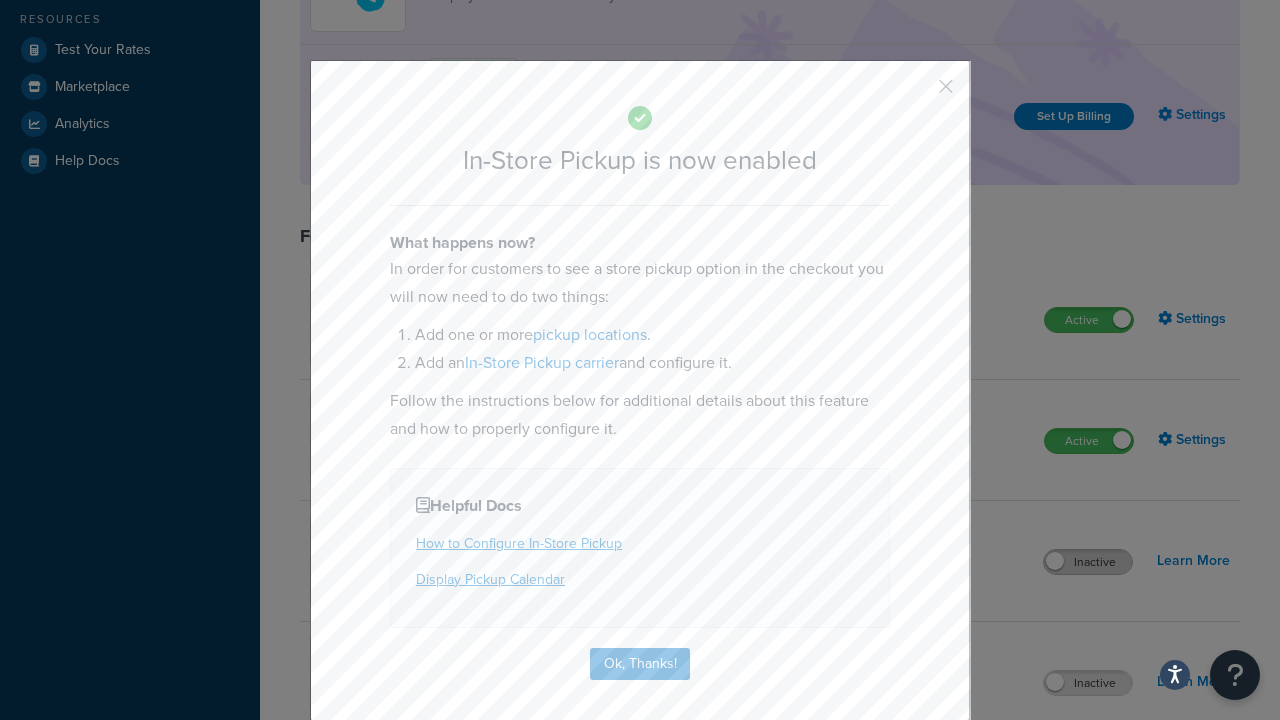 click on "Inactive" at bounding box center (1088, 562) 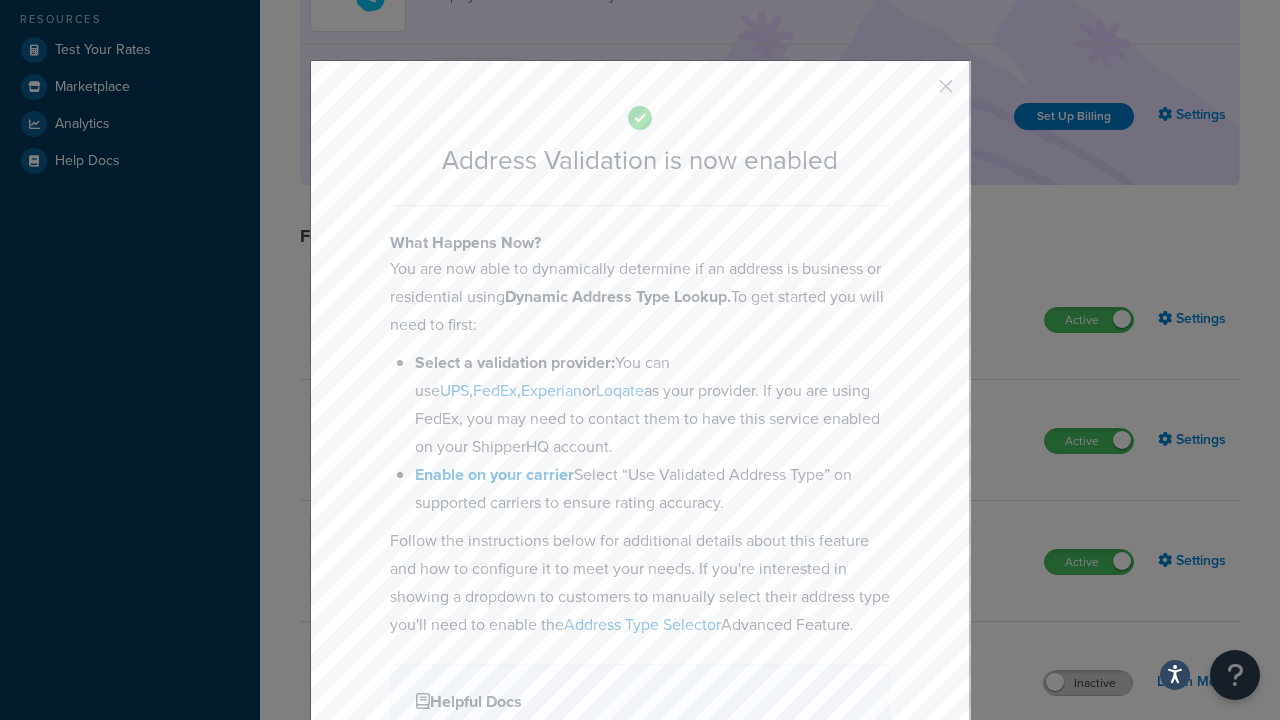 click at bounding box center [916, 93] 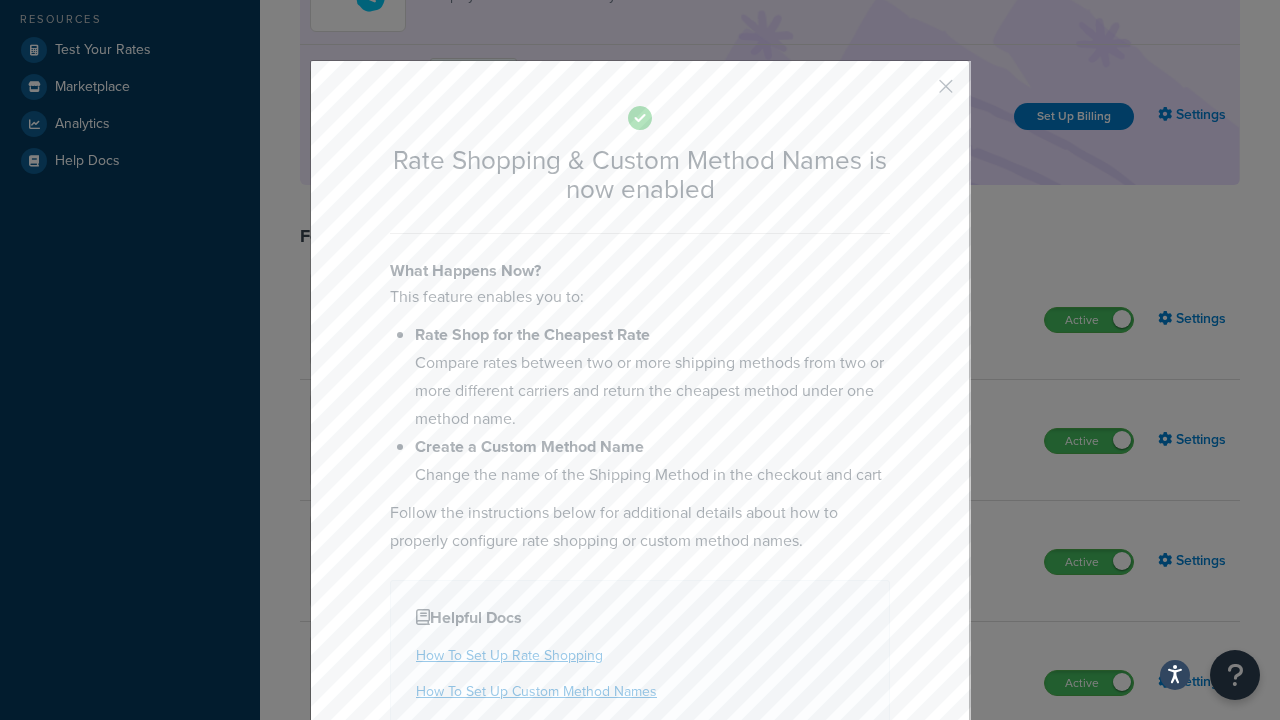 click at bounding box center (916, 93) 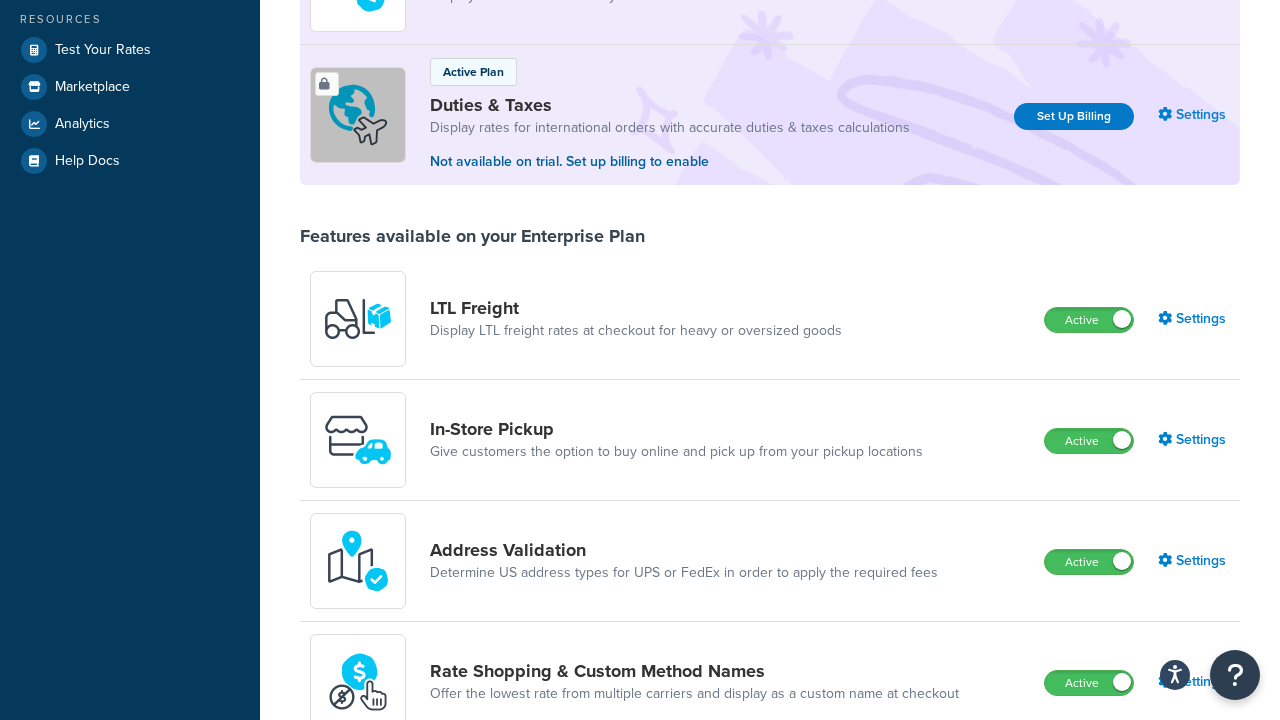 click on "Inactive" at bounding box center (1088, 804) 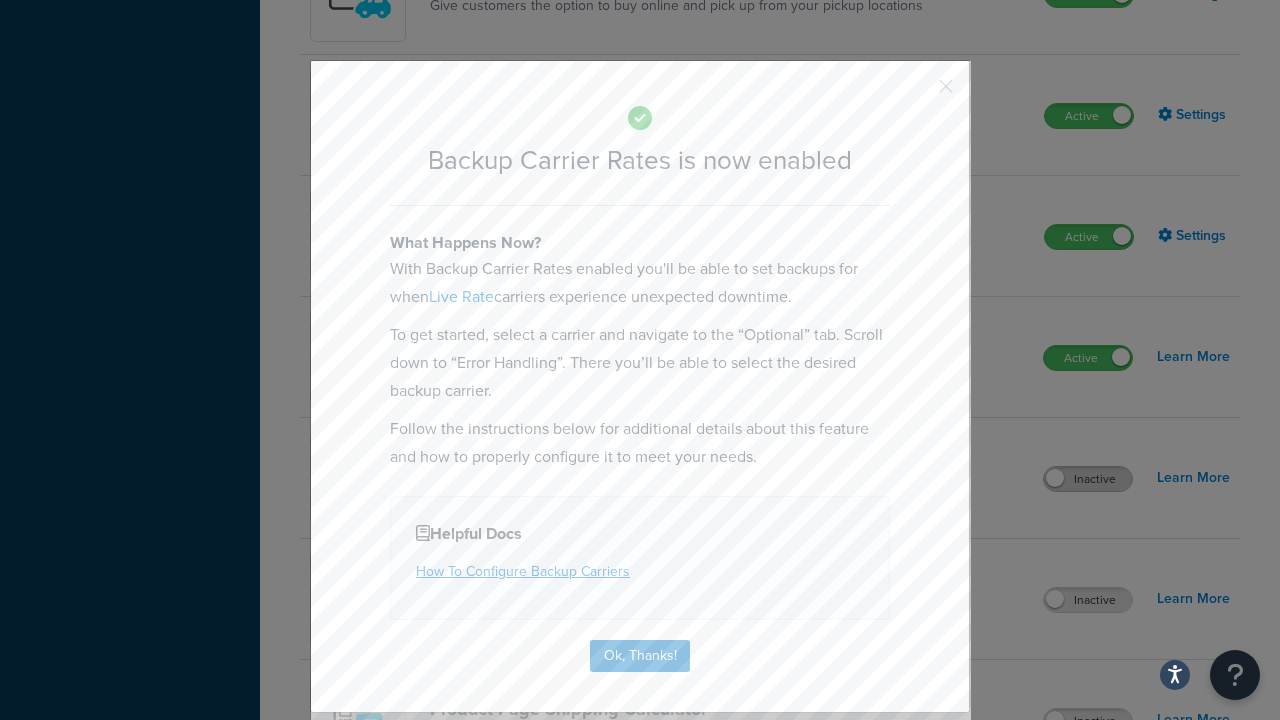 click at bounding box center [916, 93] 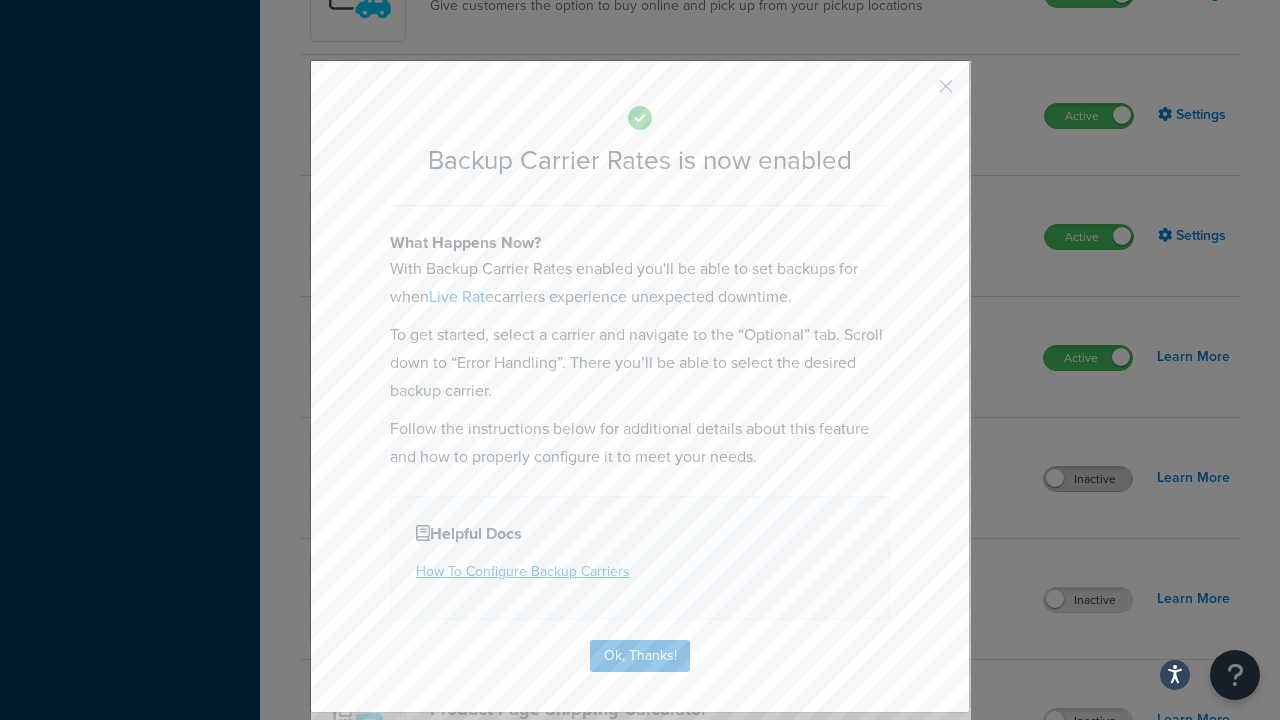 click on "Inactive" at bounding box center [1088, 479] 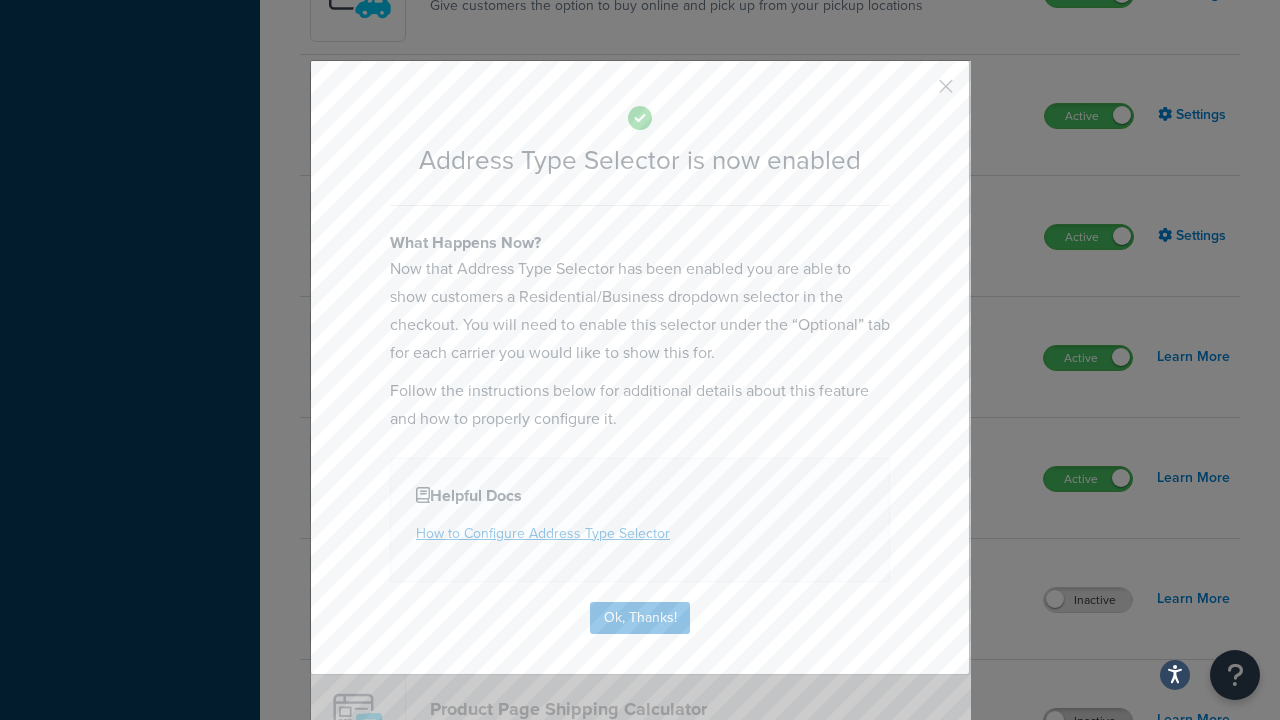 click at bounding box center [916, 93] 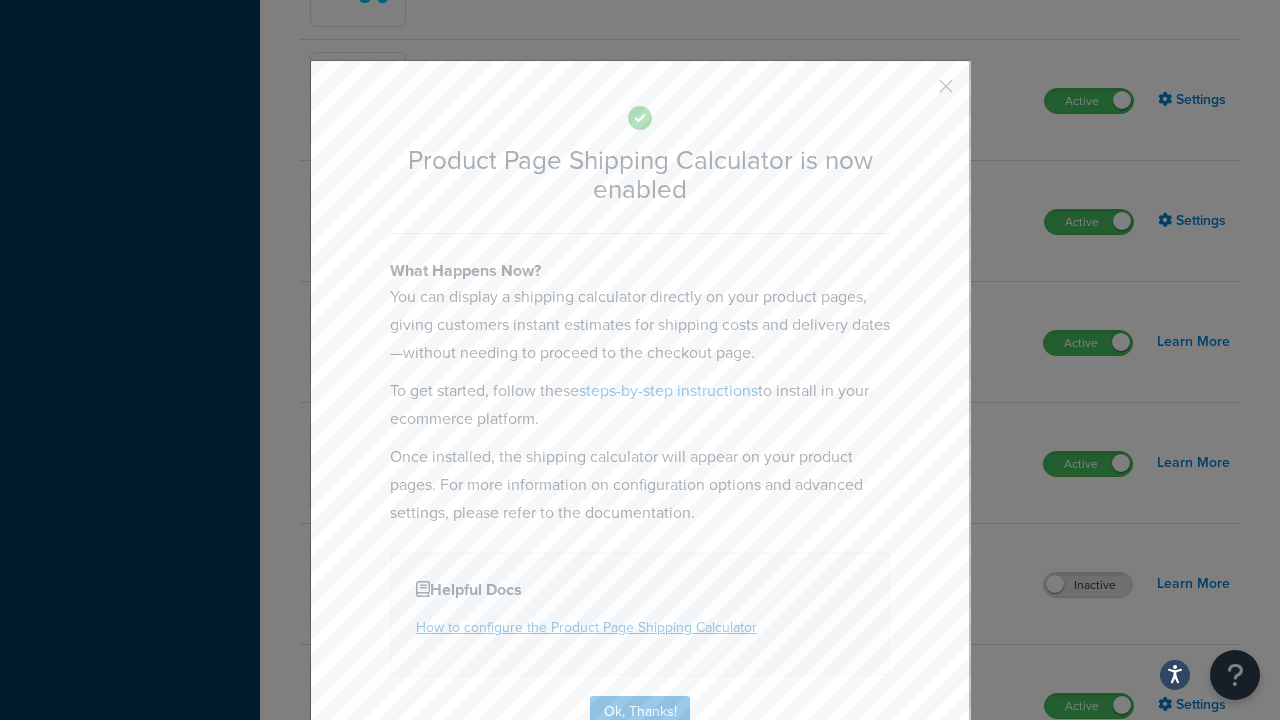 click at bounding box center [916, 93] 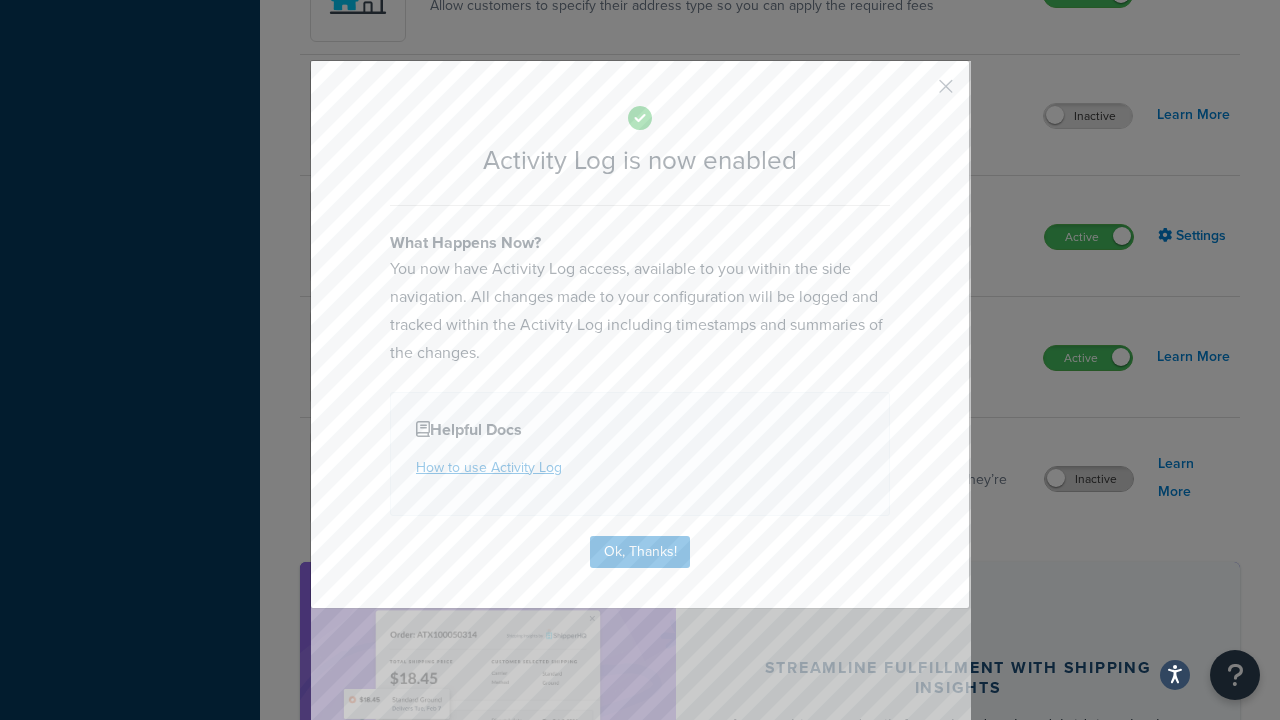 click at bounding box center [916, 93] 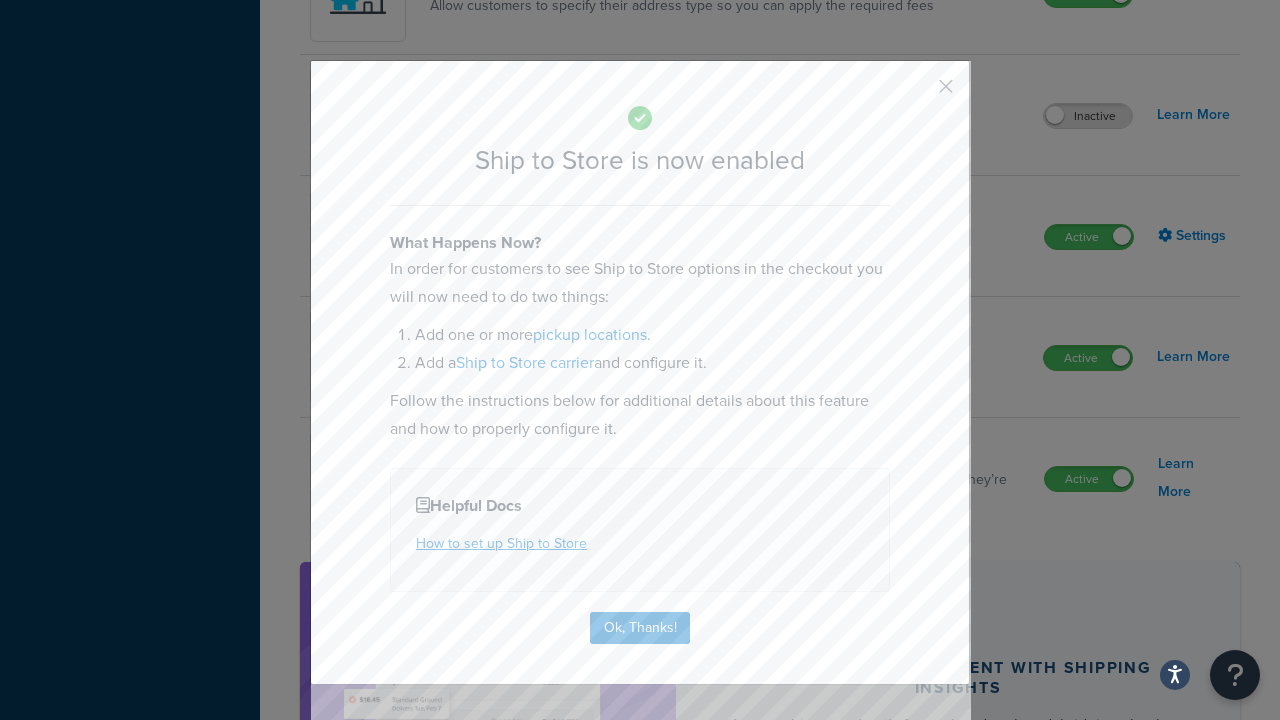 click at bounding box center (916, 93) 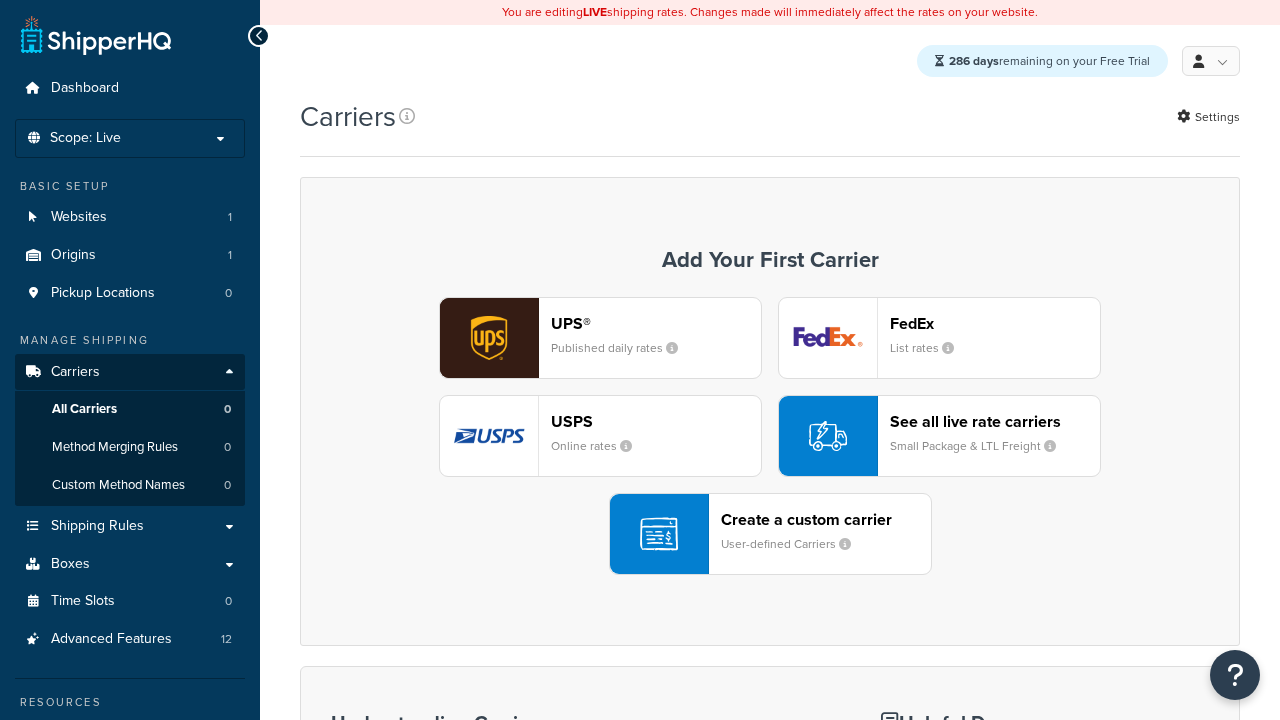 scroll, scrollTop: 0, scrollLeft: 0, axis: both 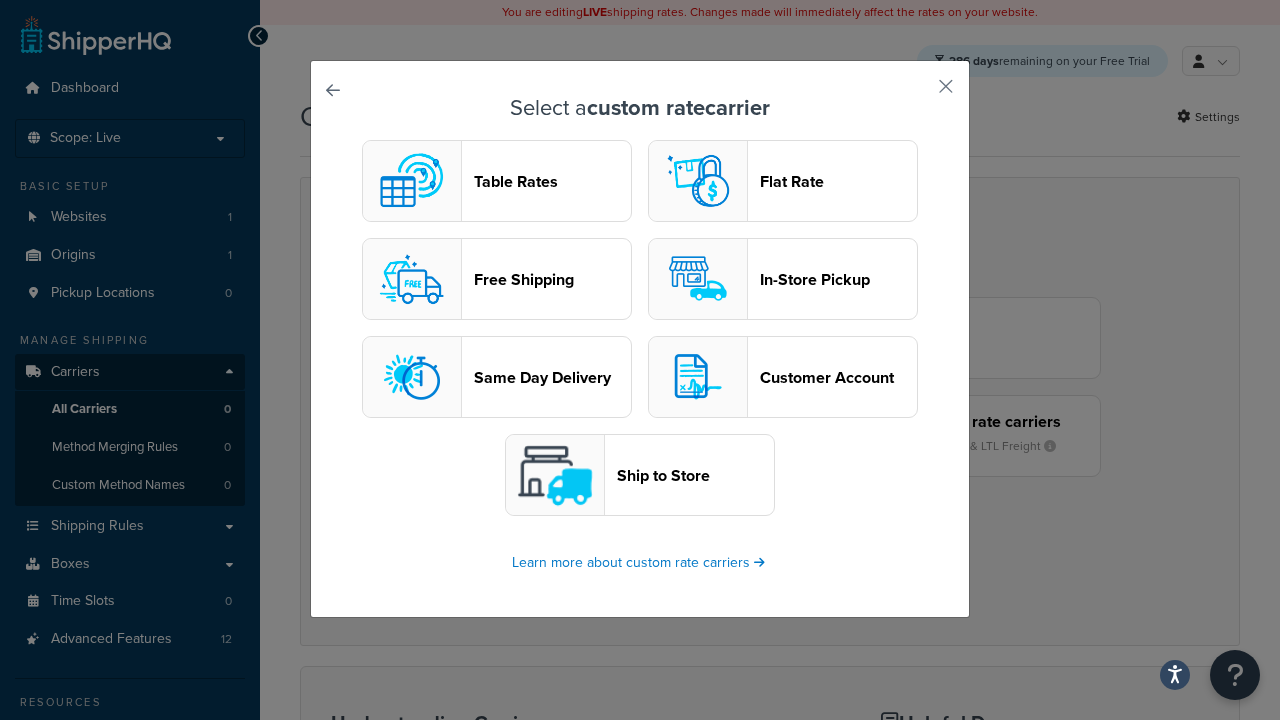 click on "In-Store Pickup" at bounding box center (838, 279) 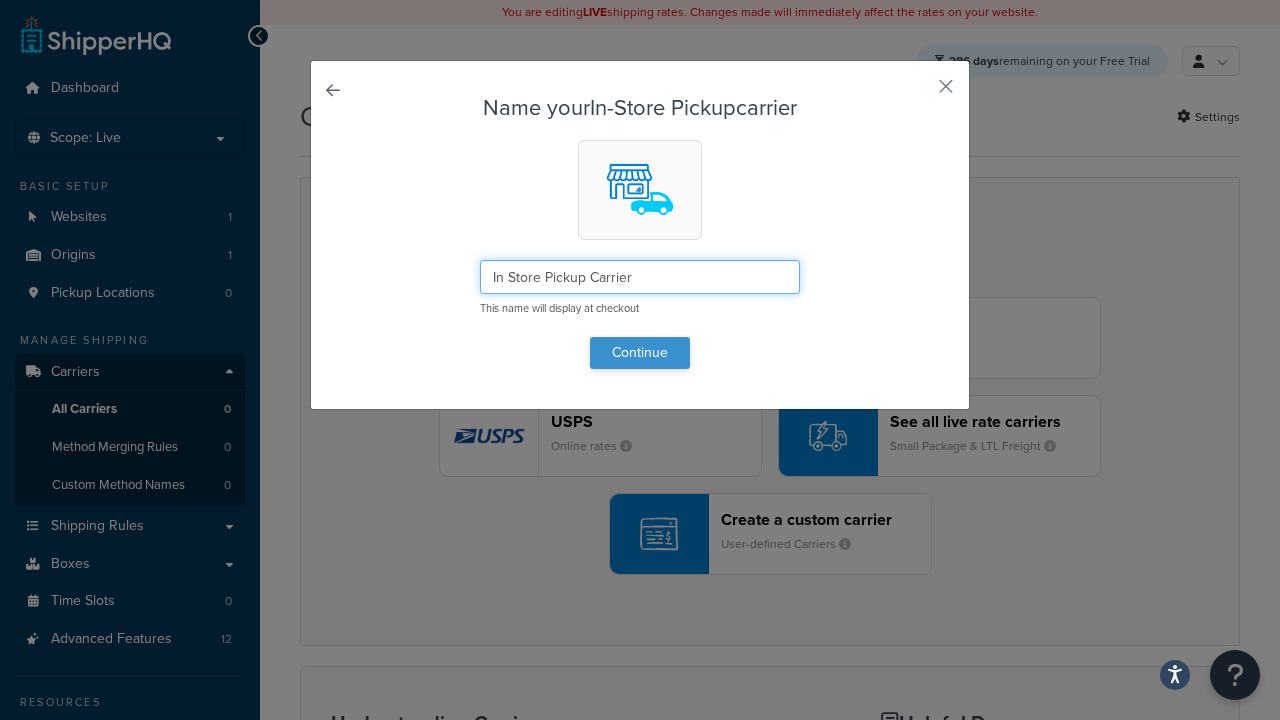 type on "In Store Pickup Carrier" 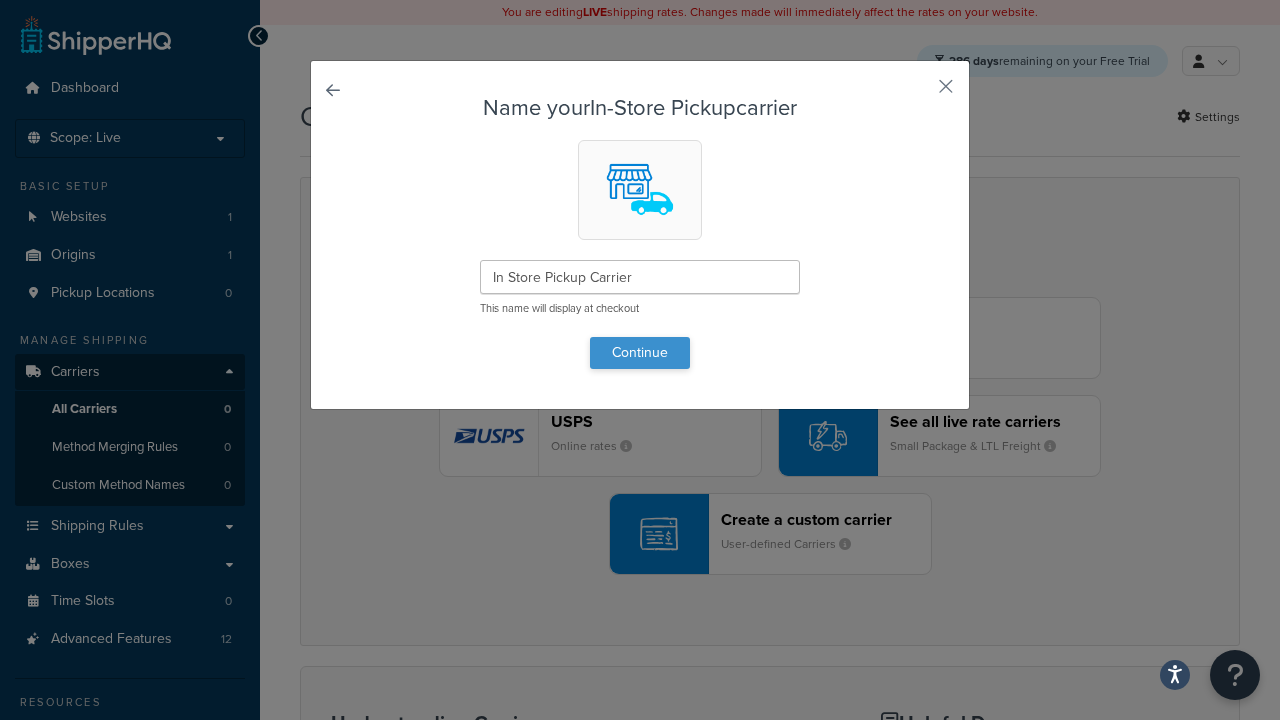 click on "Continue" at bounding box center (640, 353) 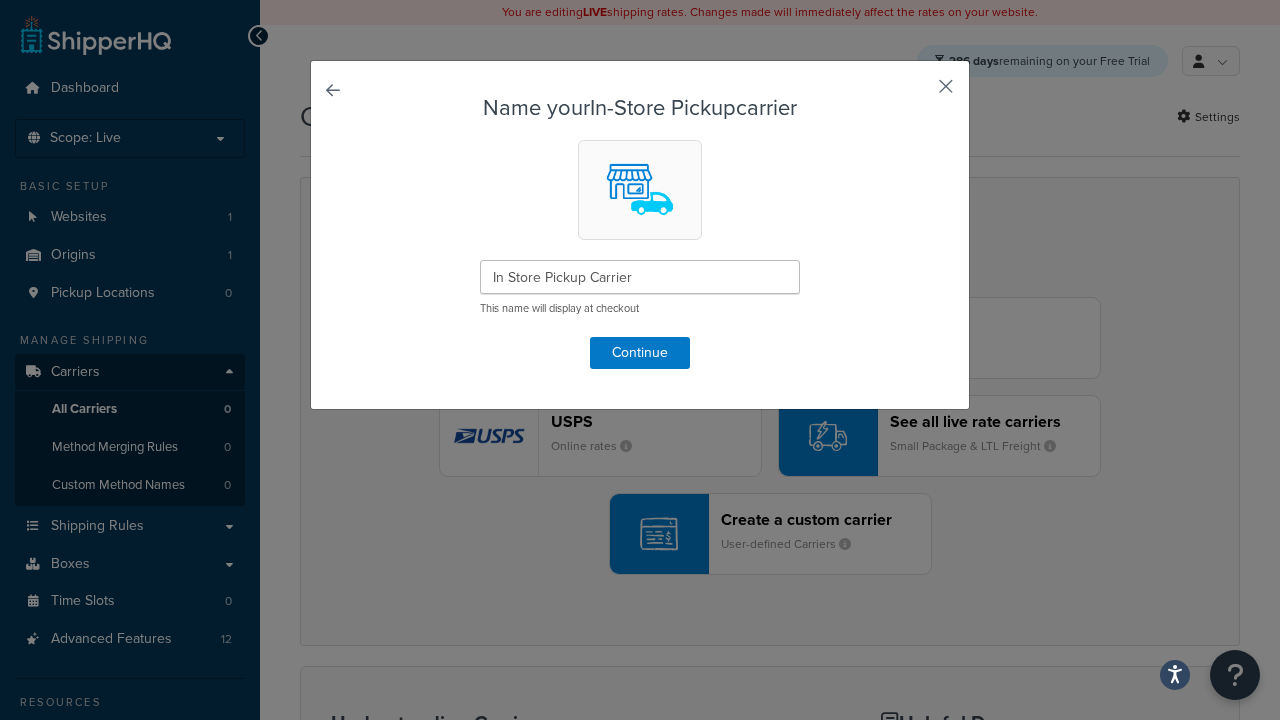 click at bounding box center [916, 93] 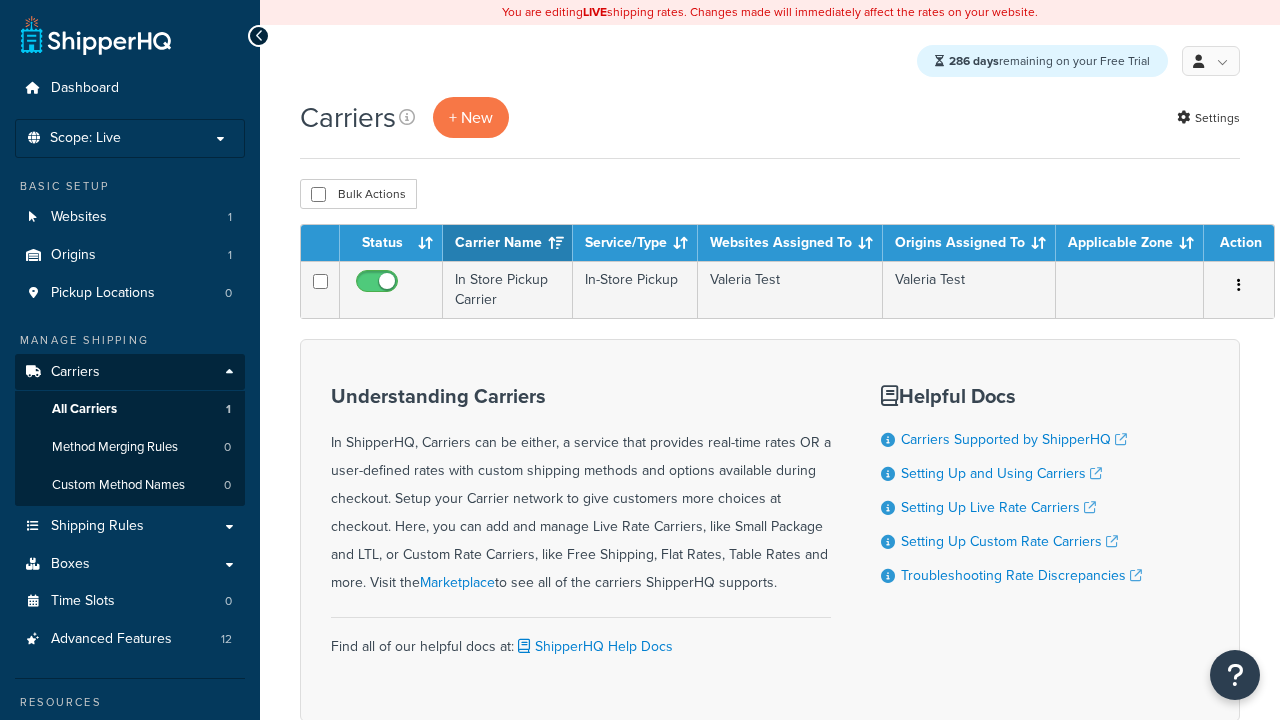 scroll, scrollTop: 0, scrollLeft: 0, axis: both 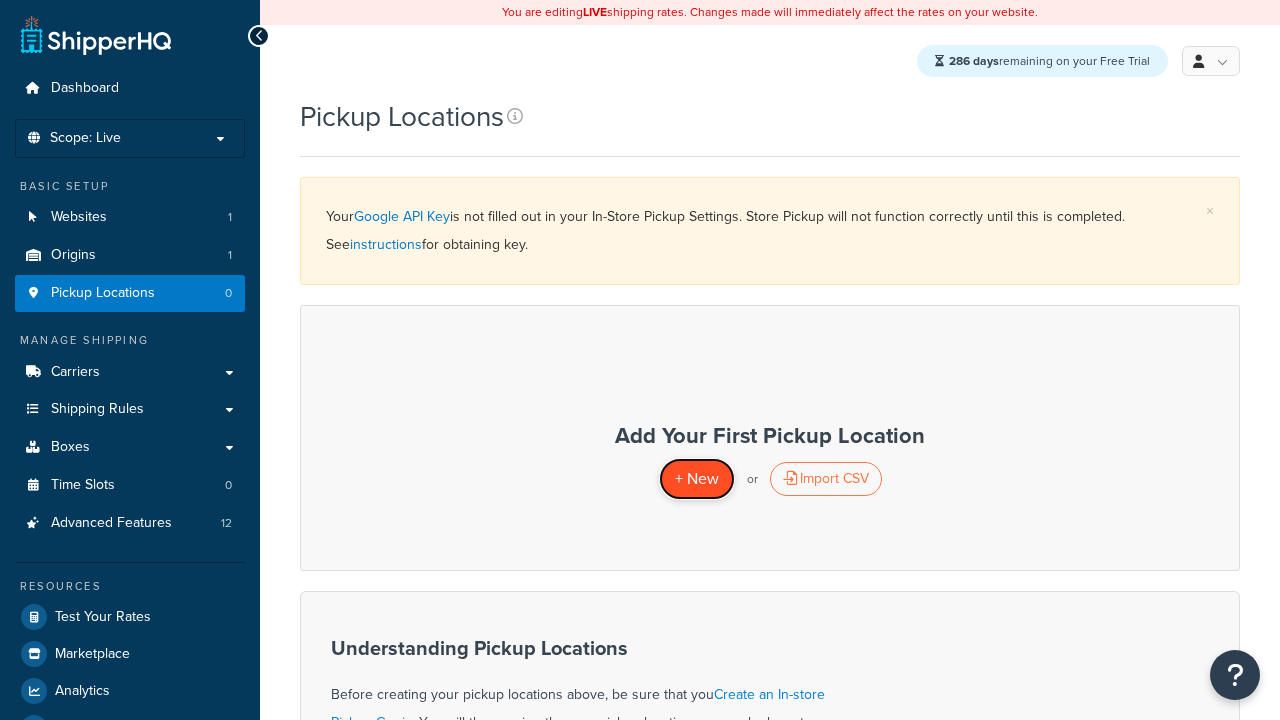 click on "+ New" at bounding box center (697, 478) 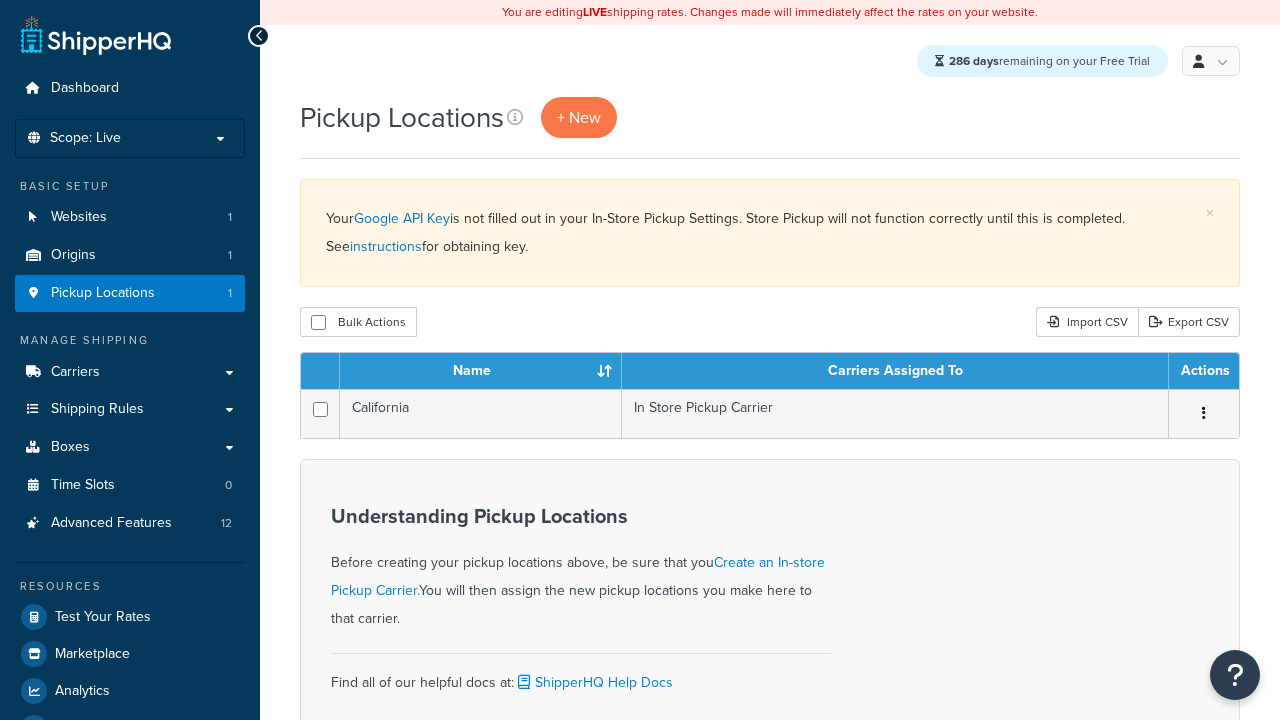 scroll, scrollTop: 0, scrollLeft: 0, axis: both 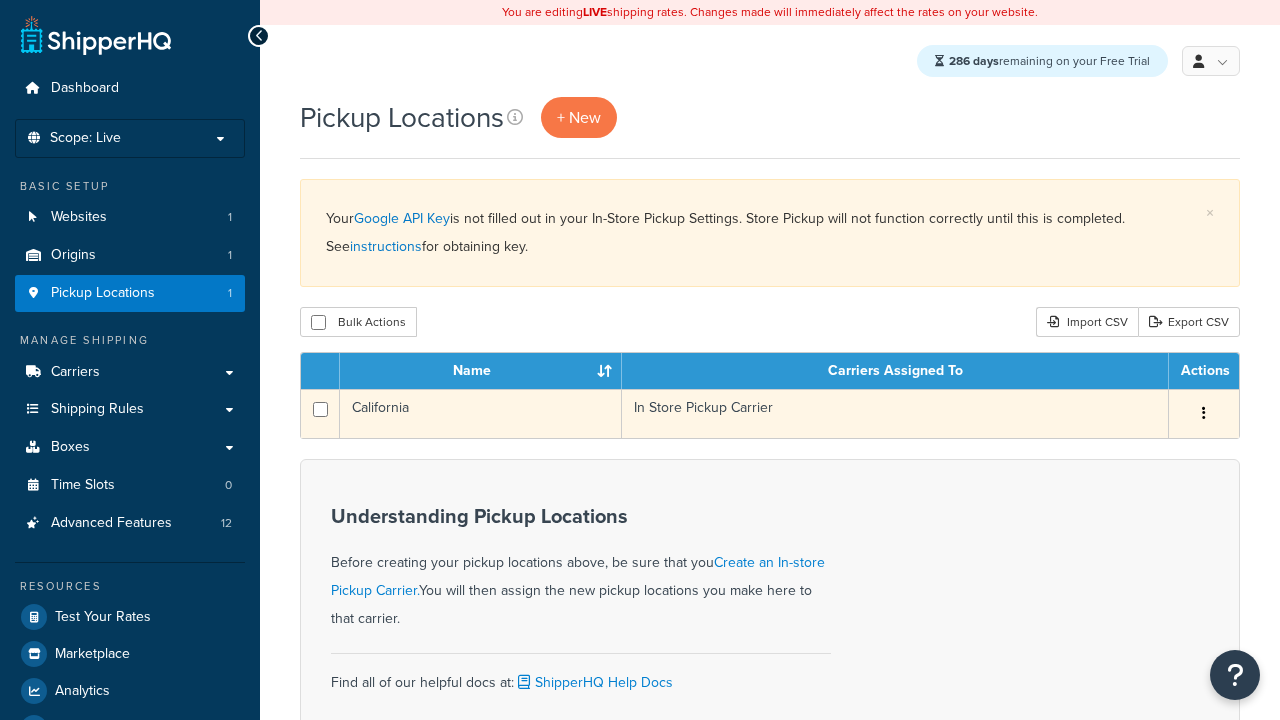 click at bounding box center (1204, 413) 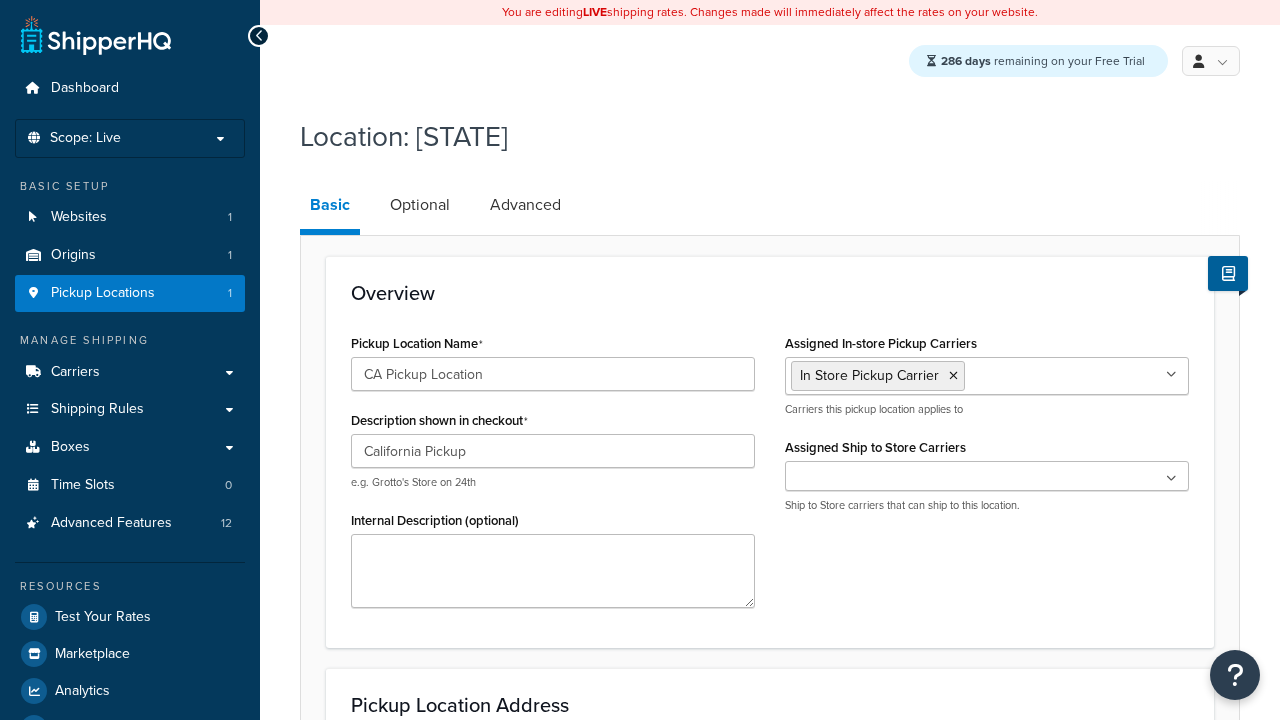 select on "5" 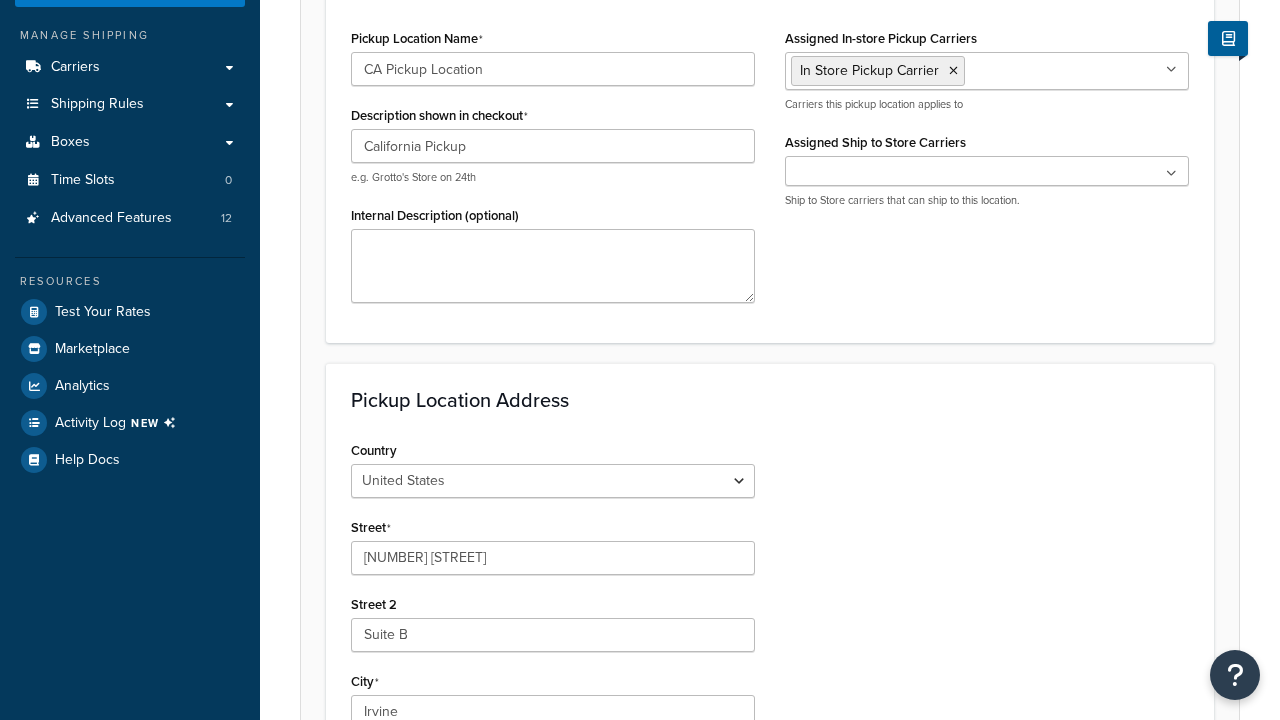 type on "CA Pickup Location" 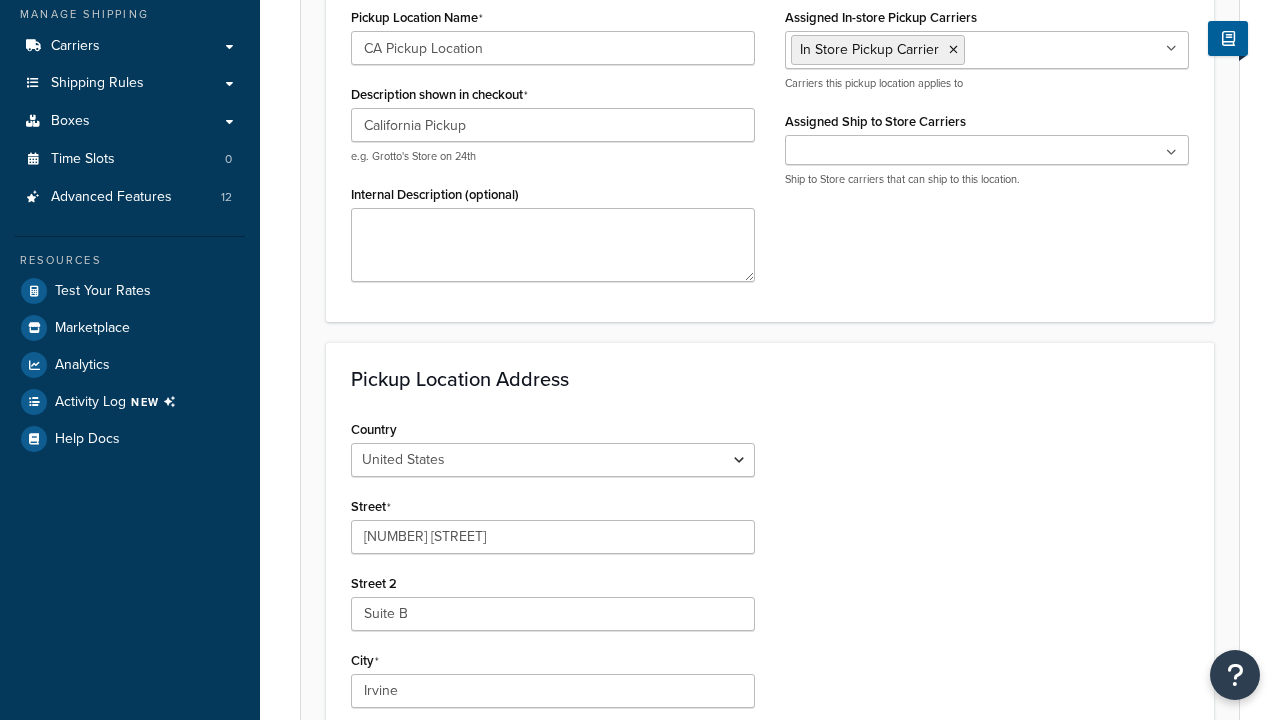 click on "Save" at bounding box center [759, 988] 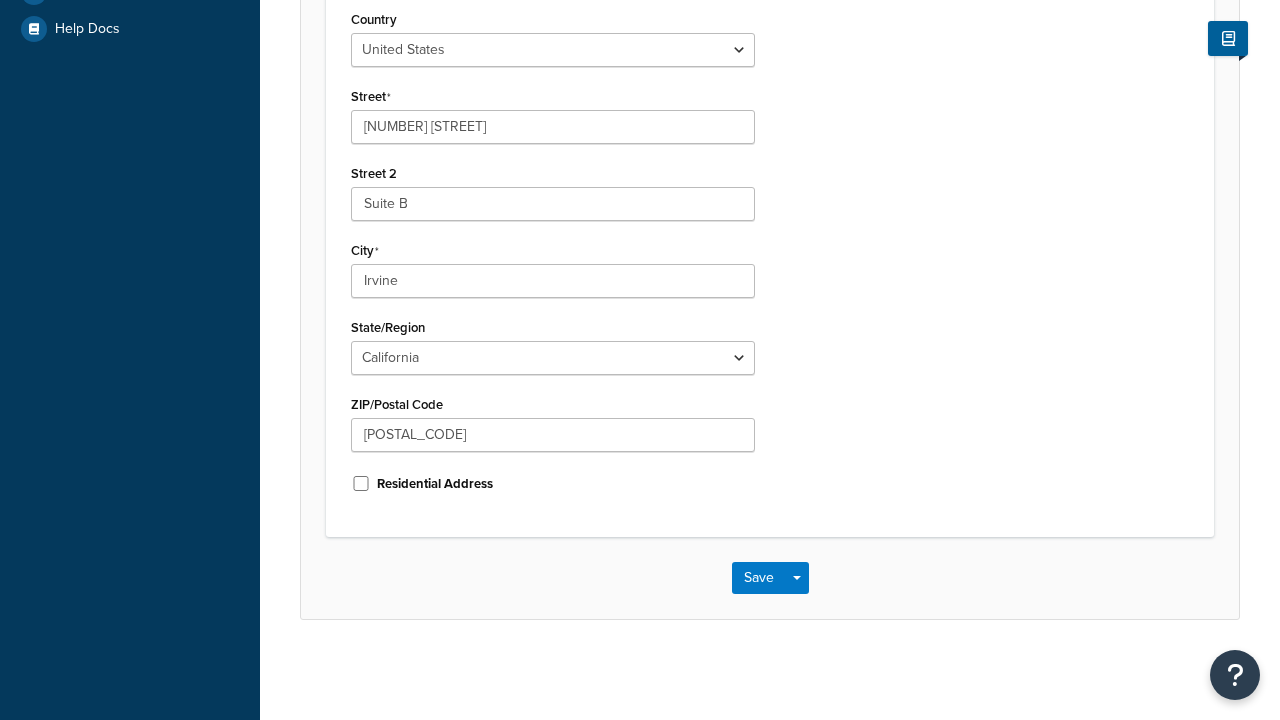 scroll, scrollTop: 0, scrollLeft: 0, axis: both 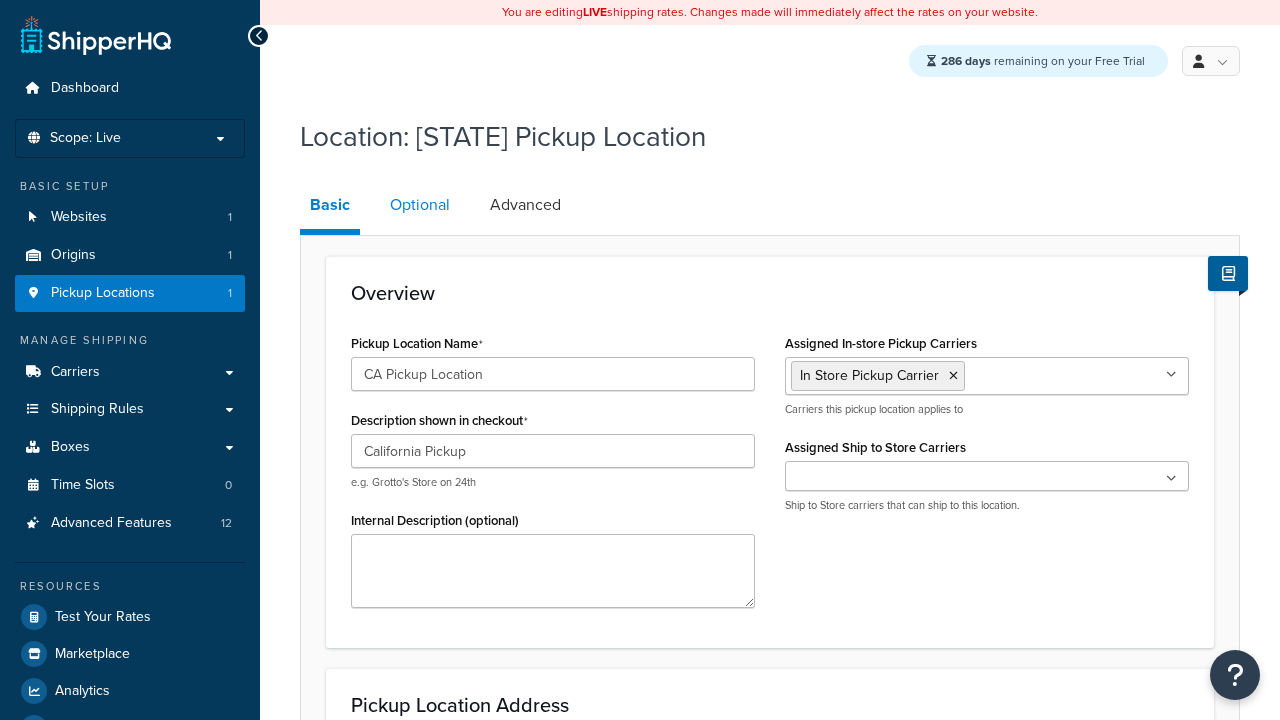 click on "Optional" at bounding box center [420, 205] 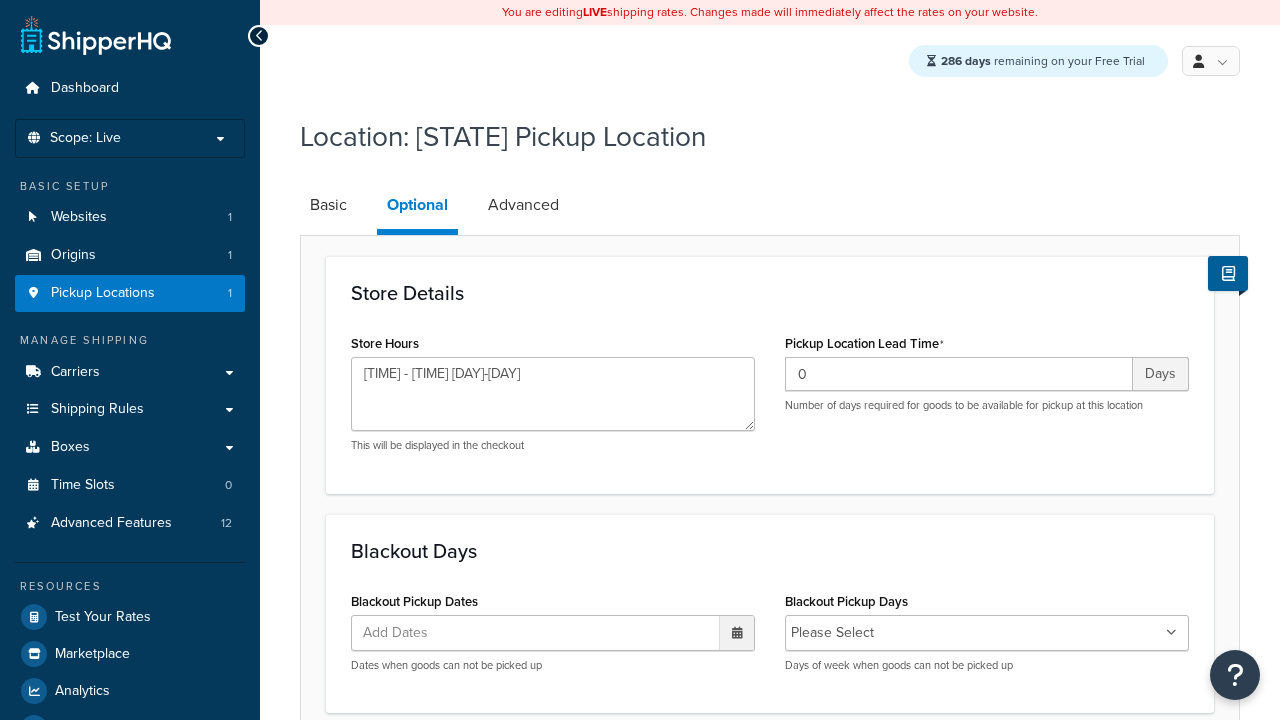 scroll, scrollTop: 400, scrollLeft: 0, axis: vertical 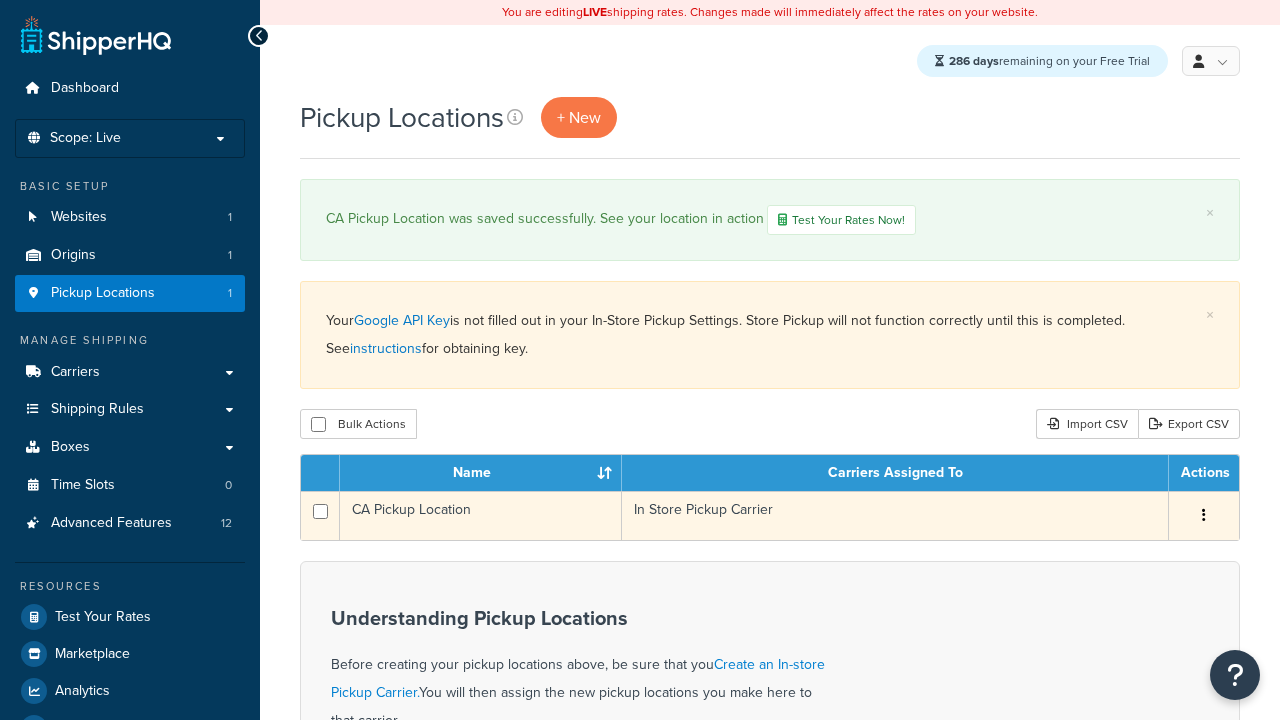 click at bounding box center [1204, 515] 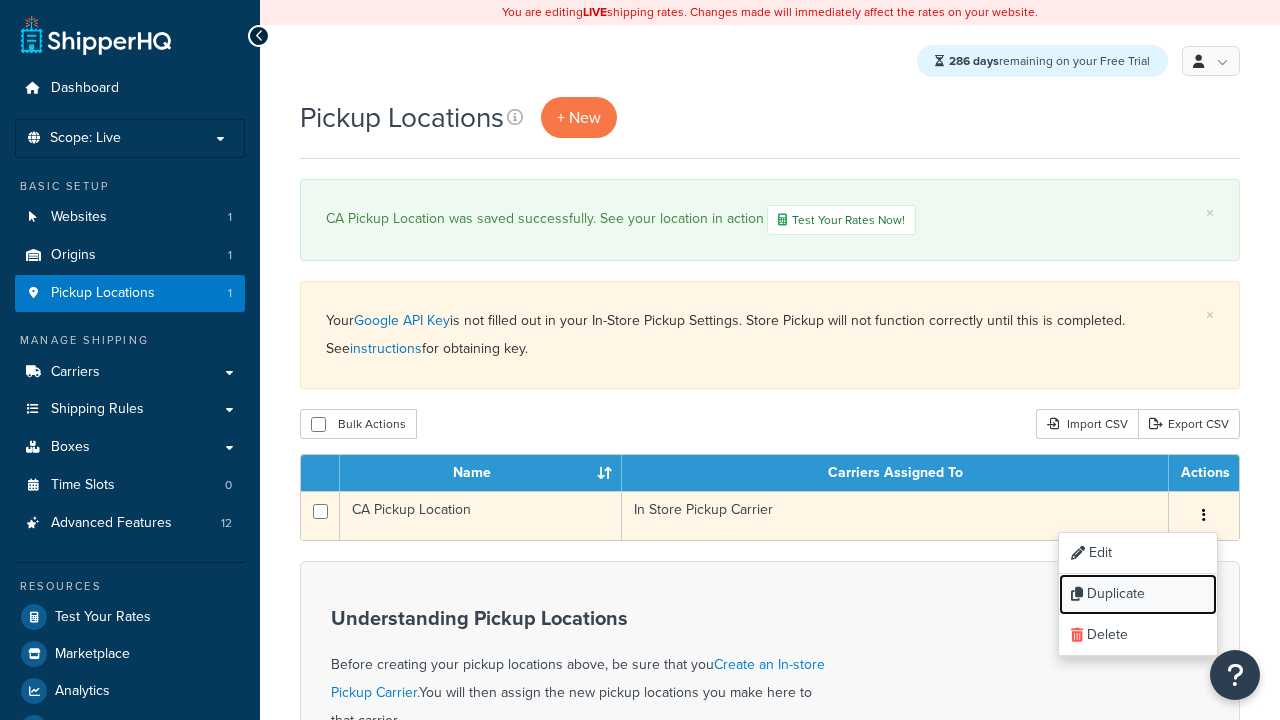 scroll, scrollTop: 0, scrollLeft: 0, axis: both 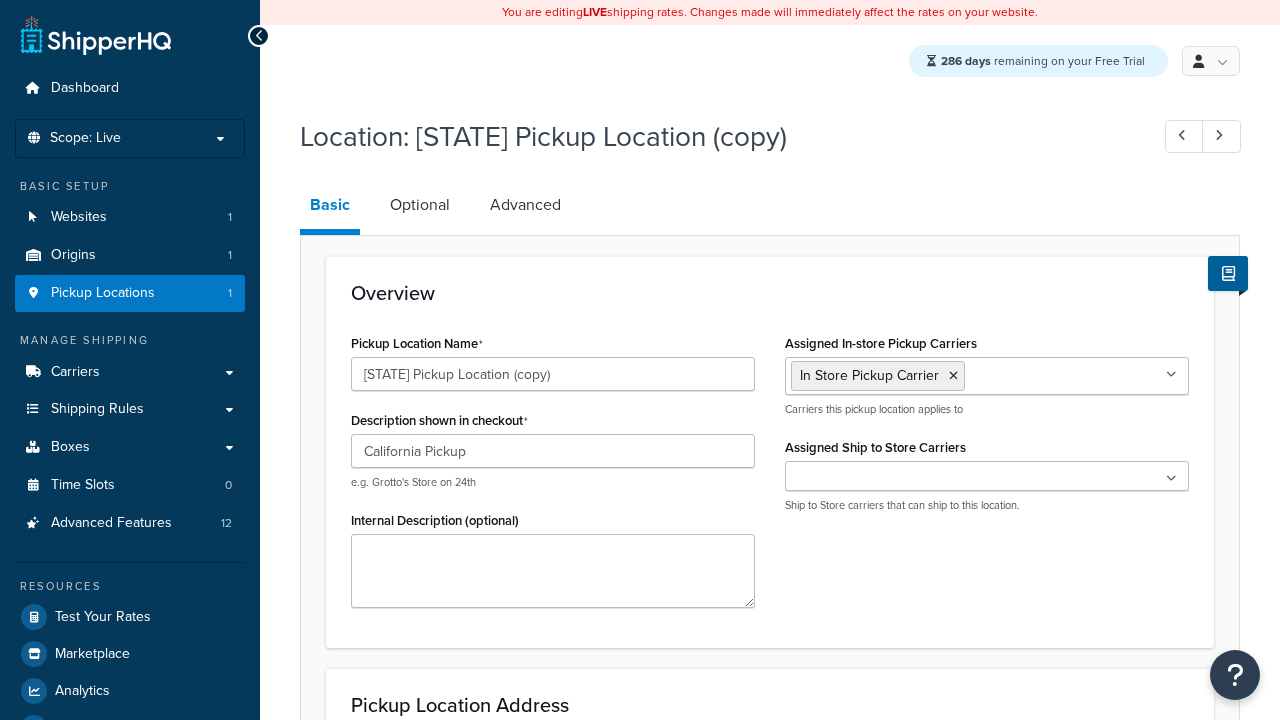 select on "5" 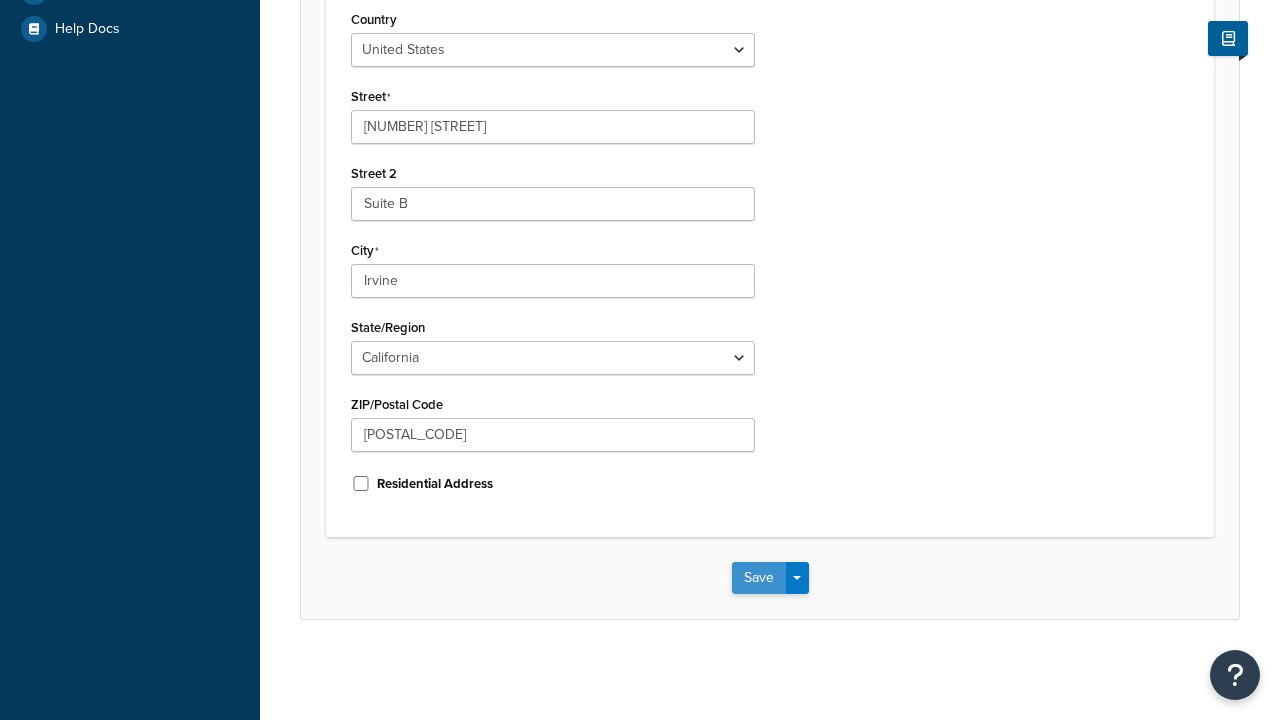scroll, scrollTop: 0, scrollLeft: 0, axis: both 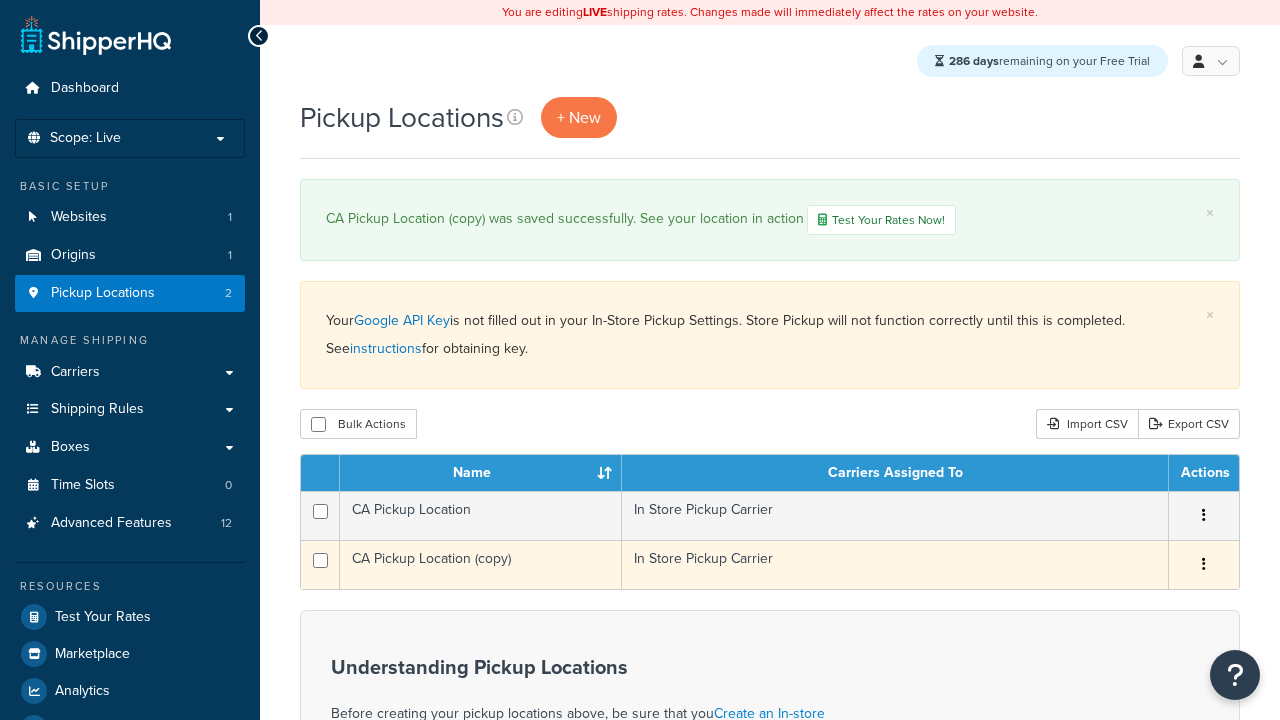 click at bounding box center (1204, 564) 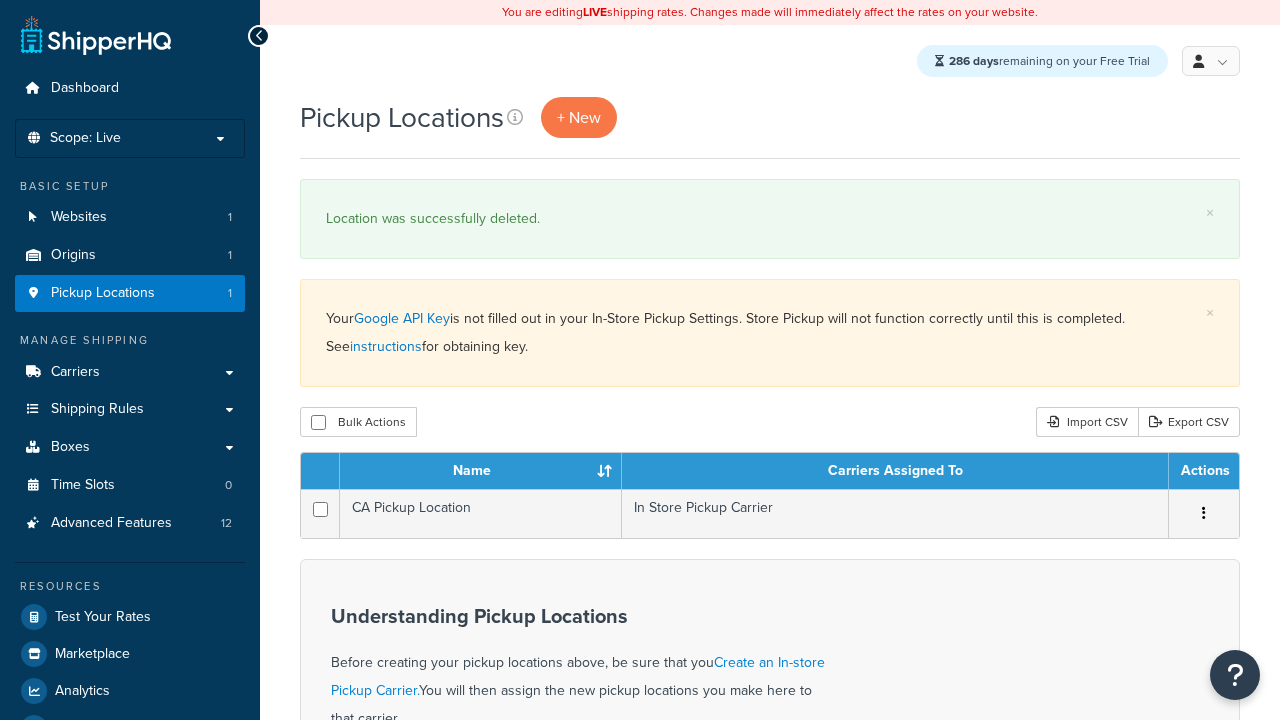 scroll, scrollTop: 0, scrollLeft: 0, axis: both 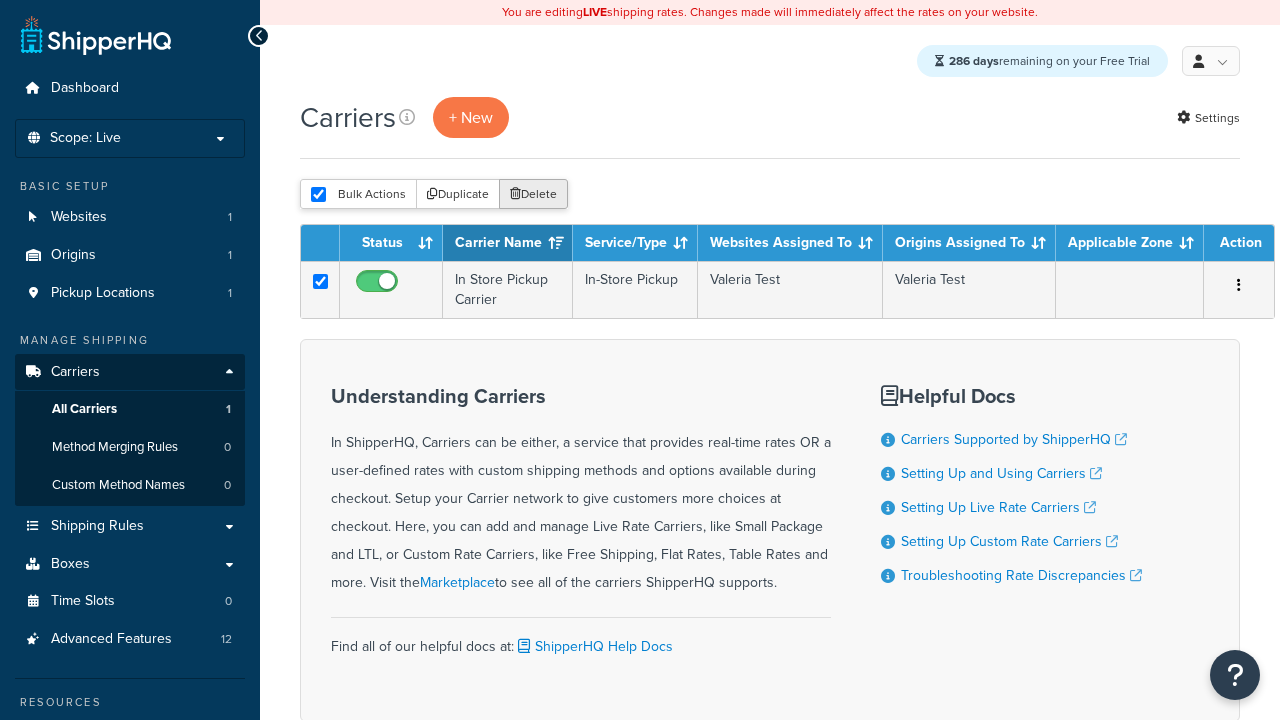 click on "Delete" at bounding box center (533, 194) 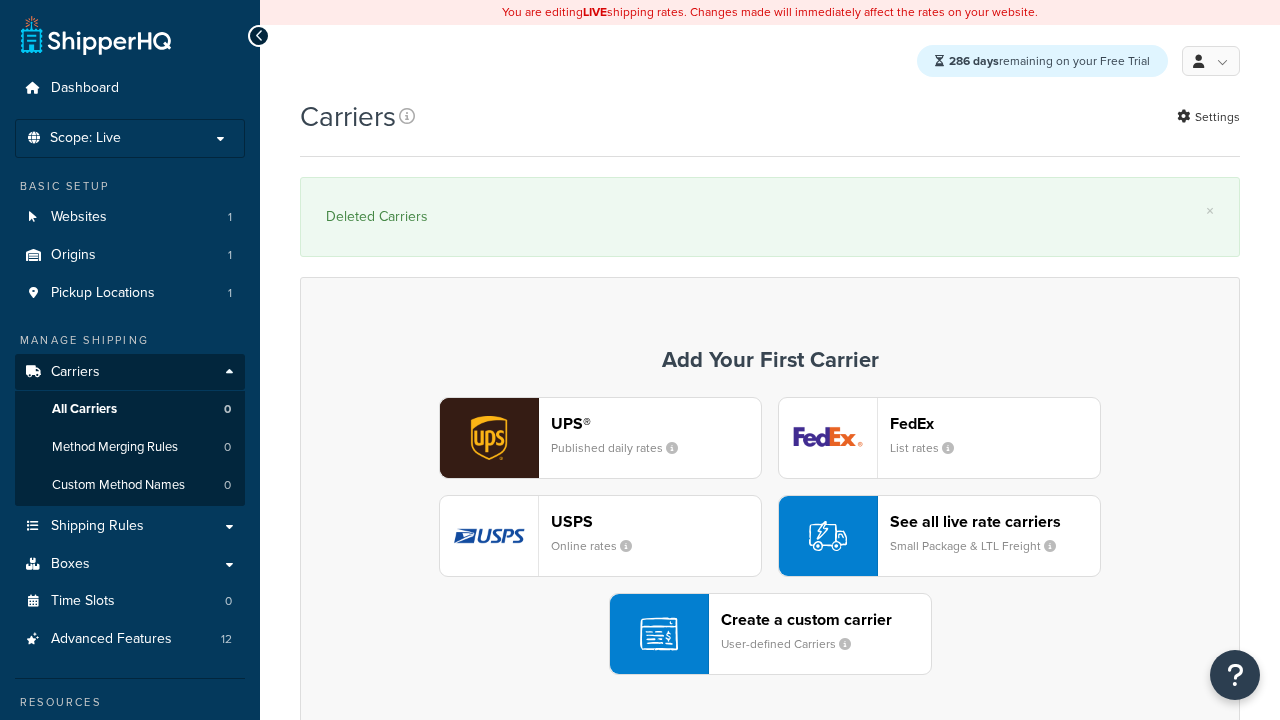 scroll, scrollTop: 0, scrollLeft: 0, axis: both 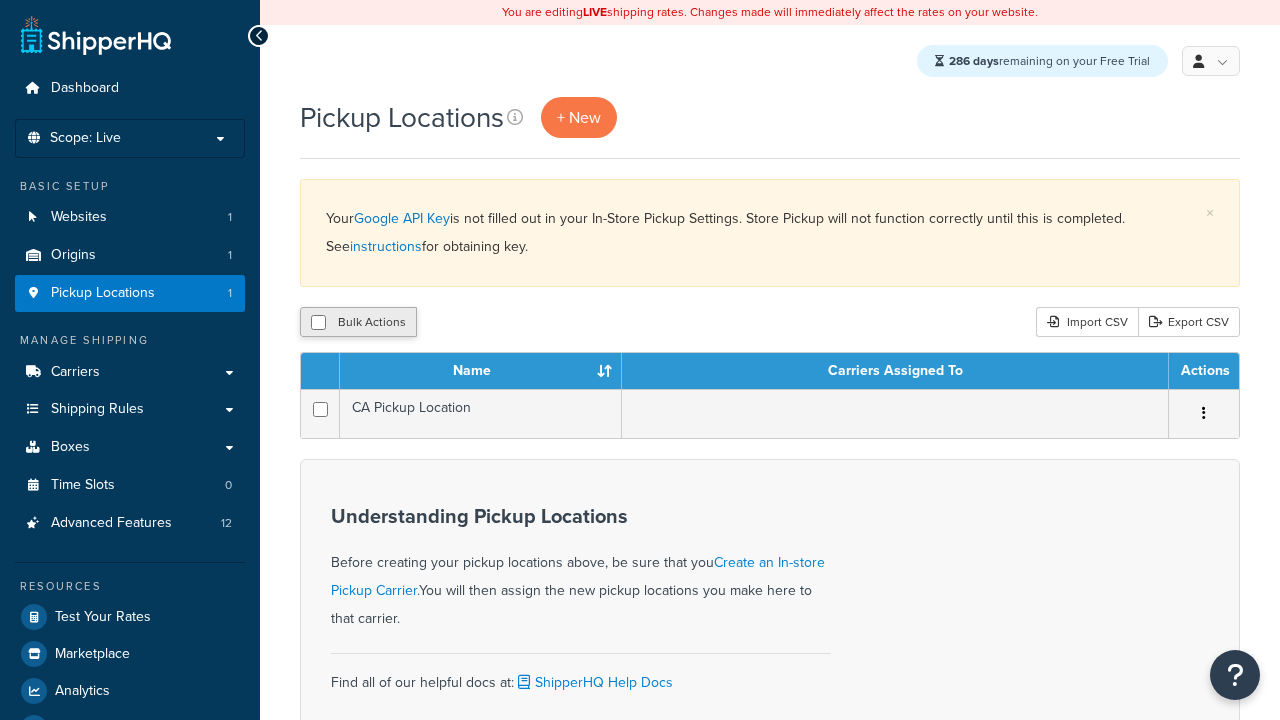 click at bounding box center [318, 322] 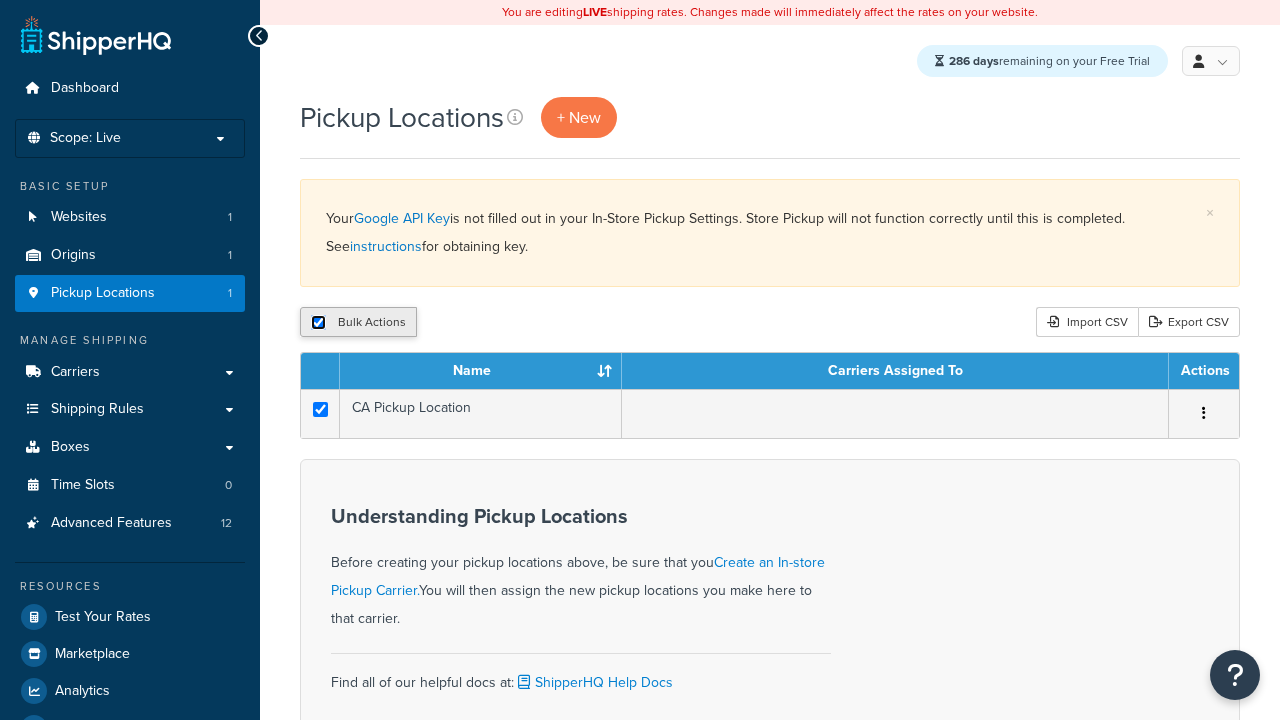 checkbox on "true" 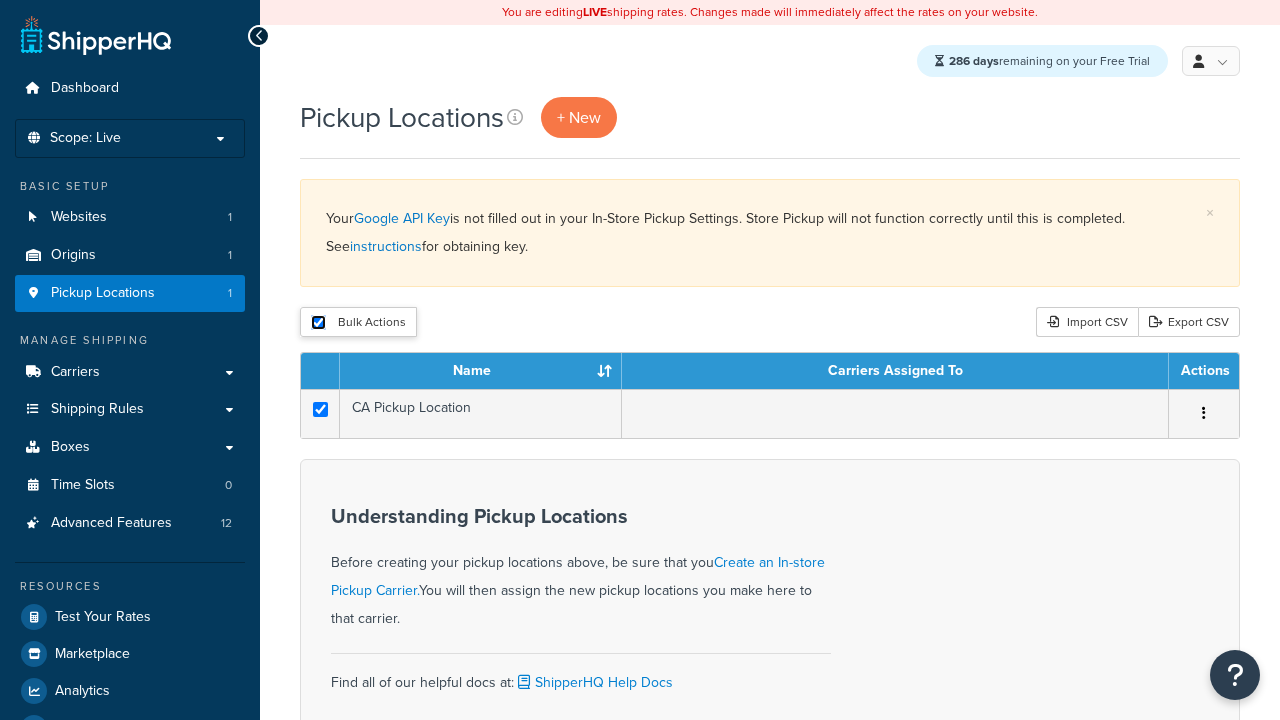 click on "Delete" at bounding box center [0, 0] 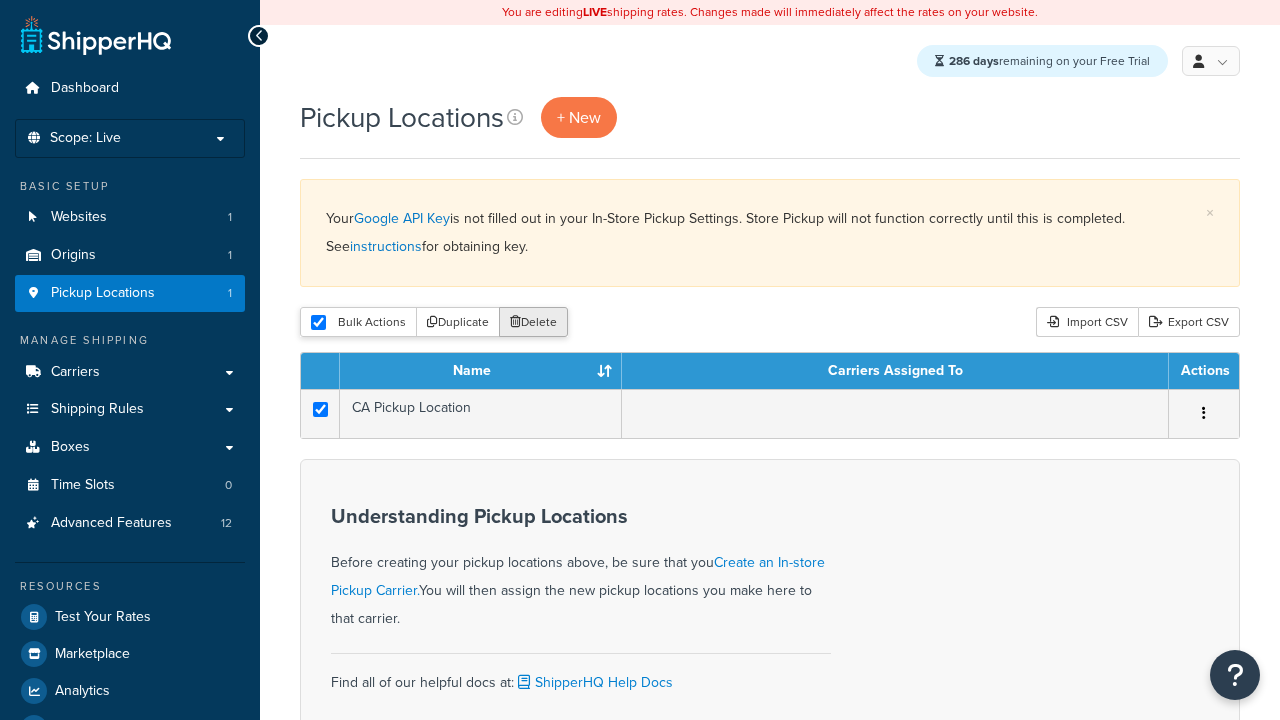 scroll, scrollTop: 0, scrollLeft: 0, axis: both 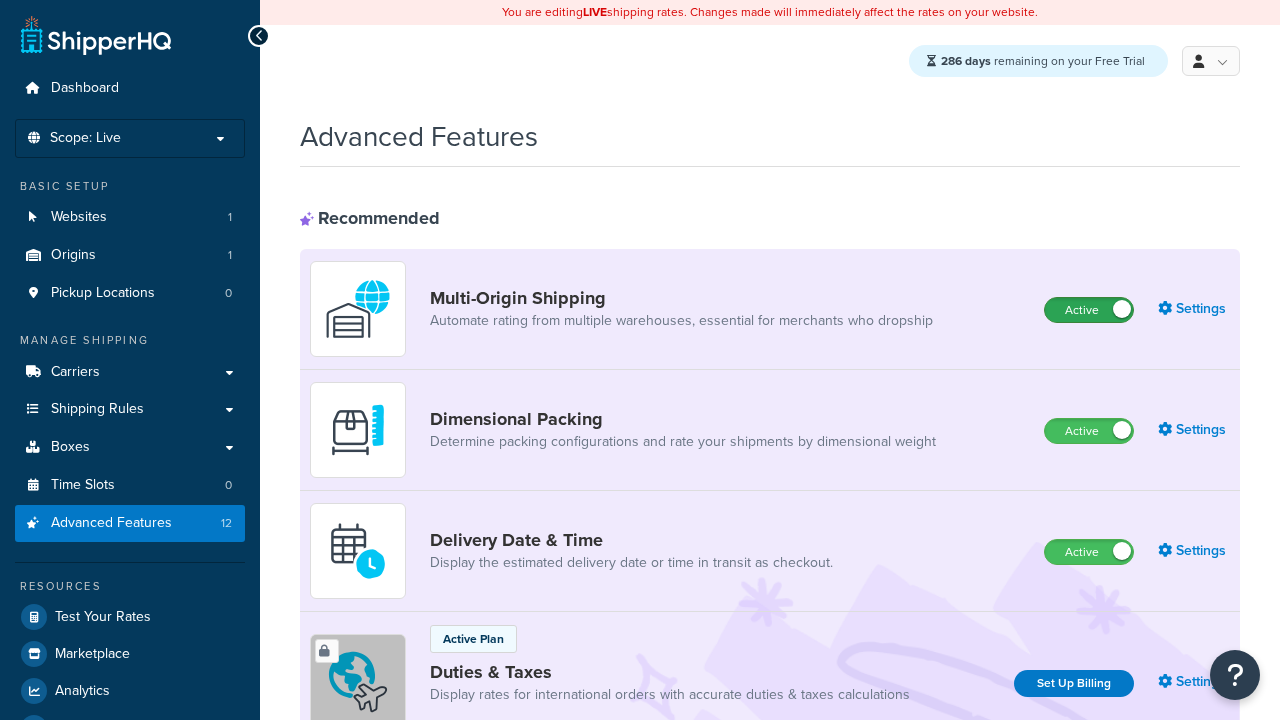 click on "Active" at bounding box center [1089, 310] 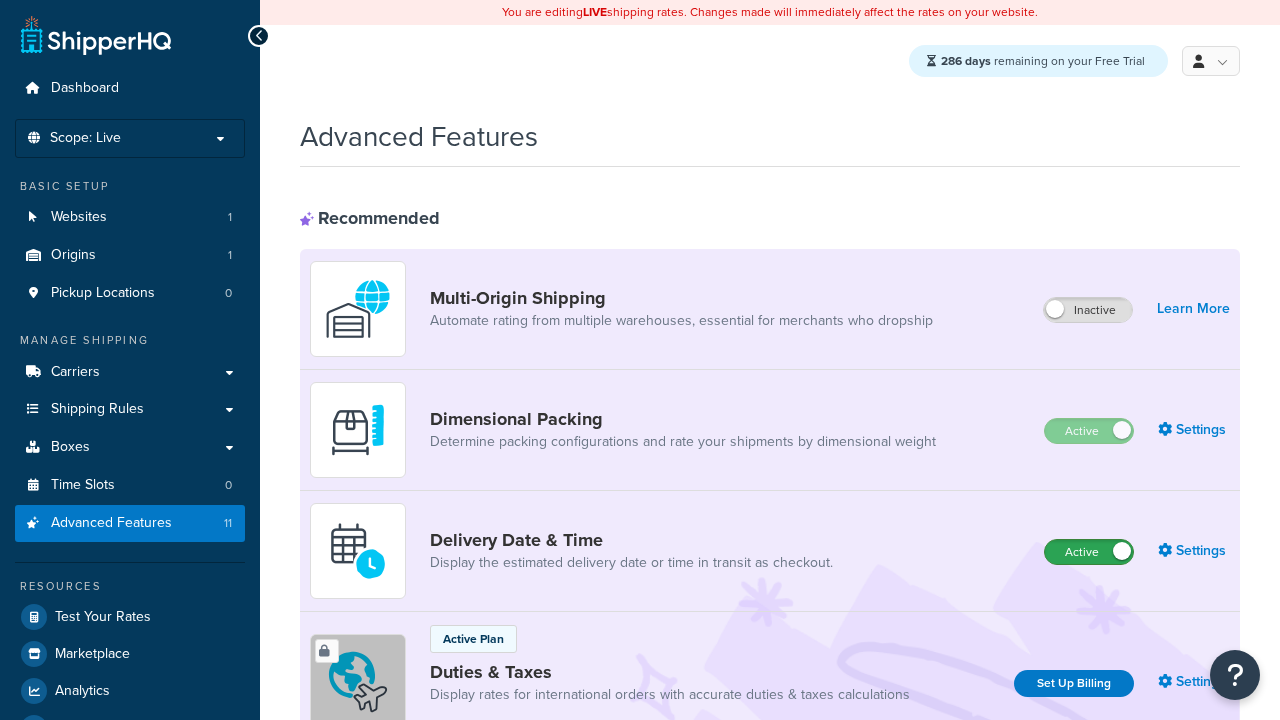 click on "Active" at bounding box center [1089, 552] 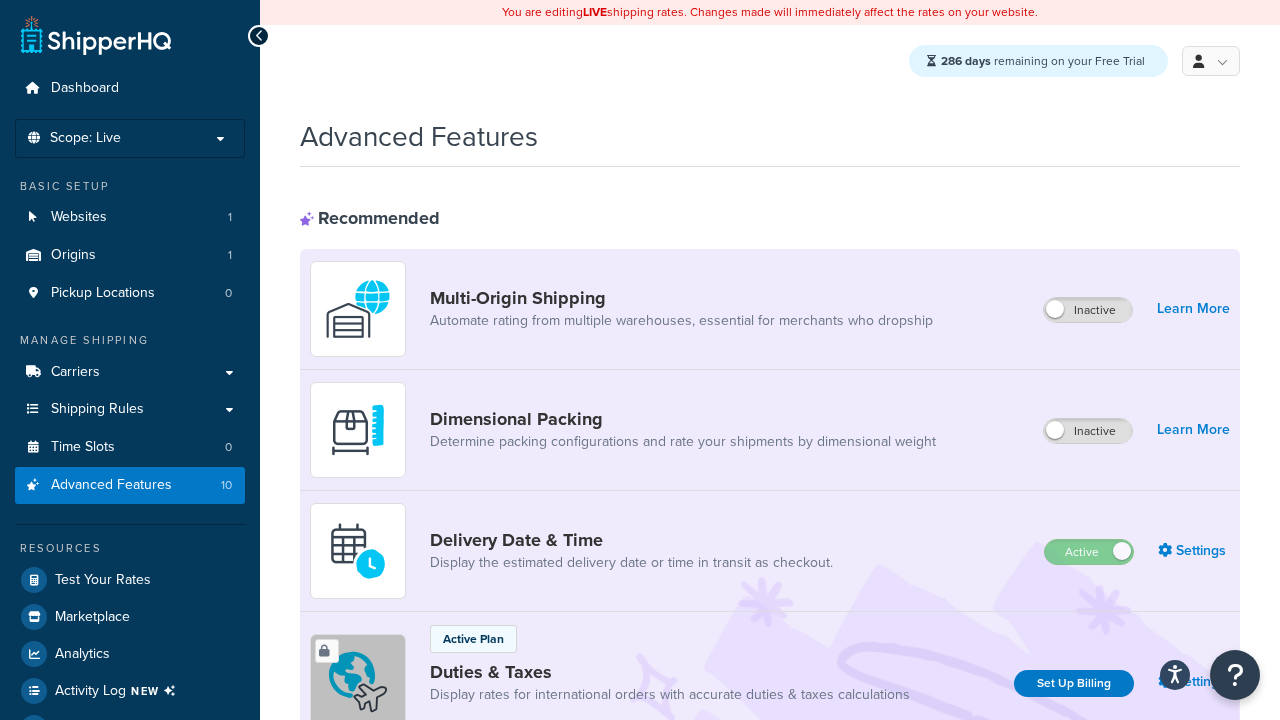click on "Active" at bounding box center (1089, 887) 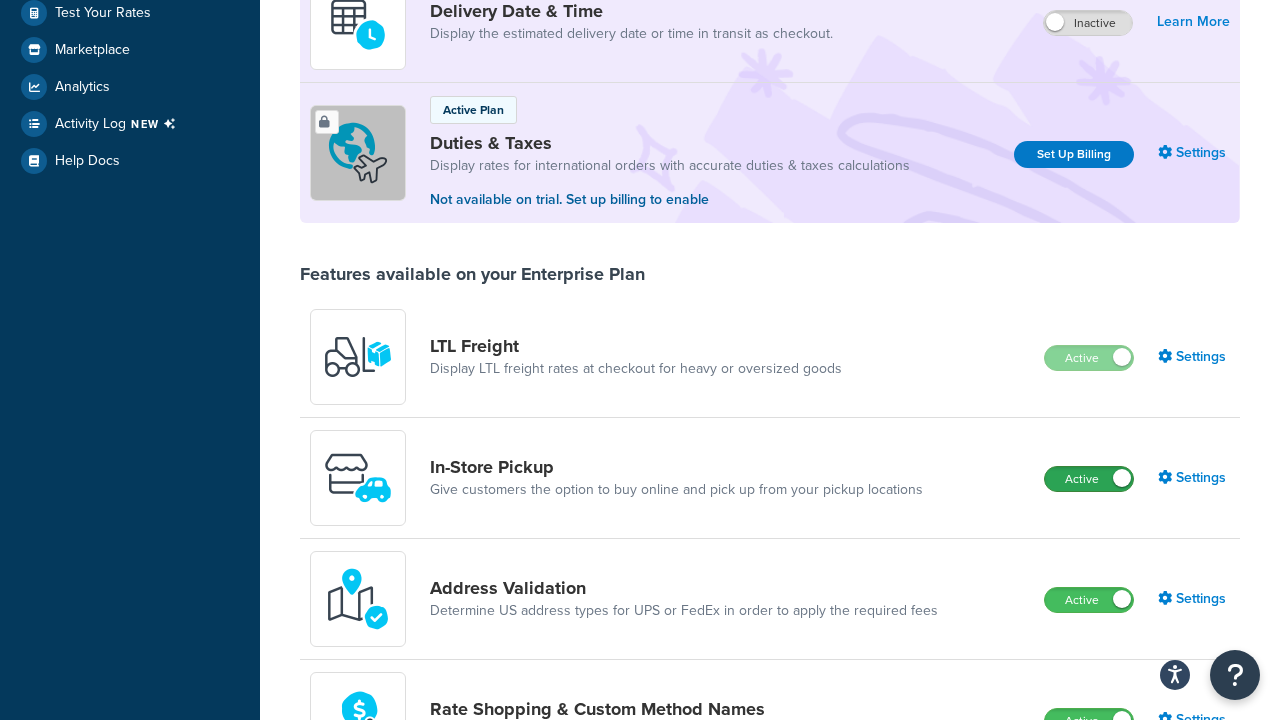 click on "Active" at bounding box center [1089, 479] 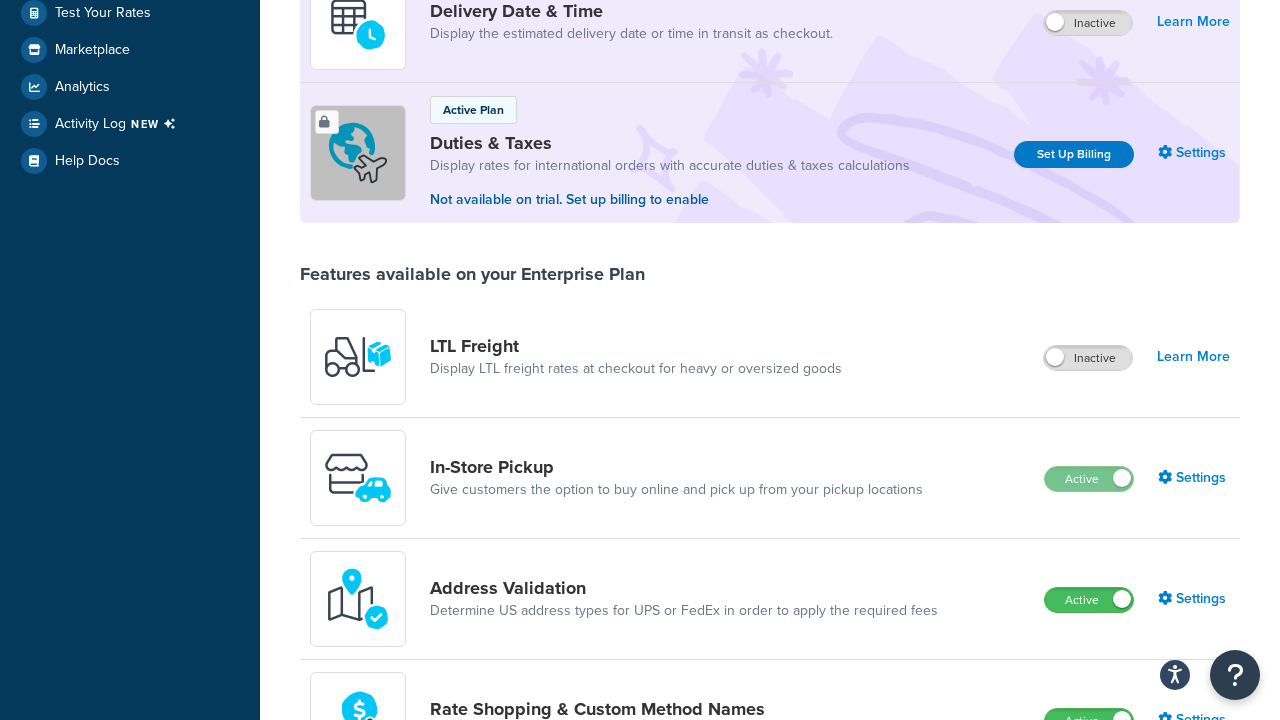 click on "Active" at bounding box center (1089, 600) 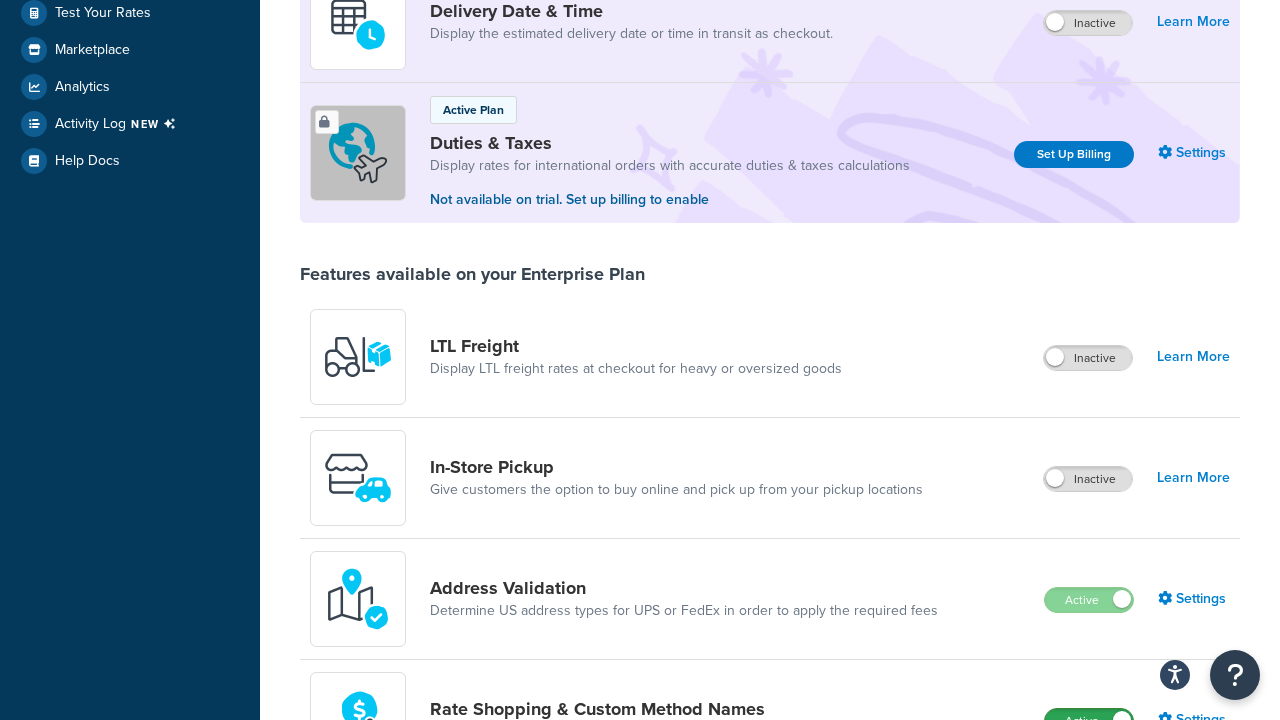 click on "Active" at bounding box center [1089, 721] 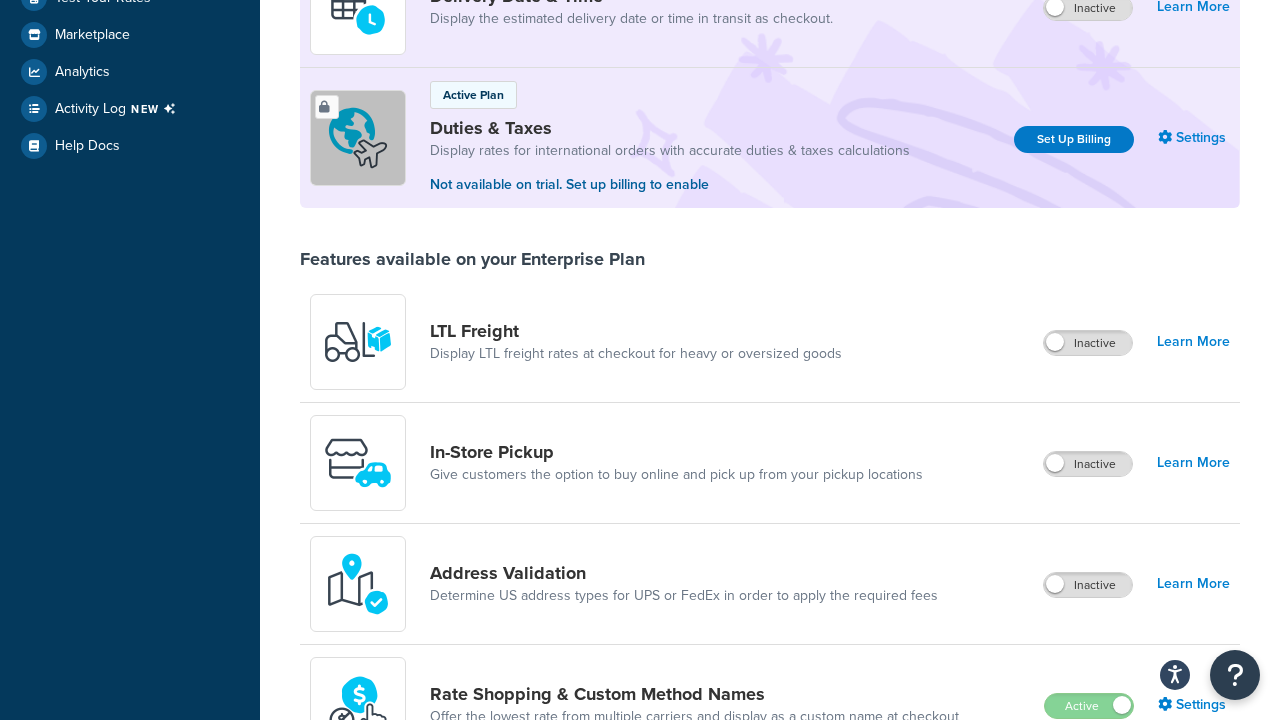 click on "Active" at bounding box center (1088, 827) 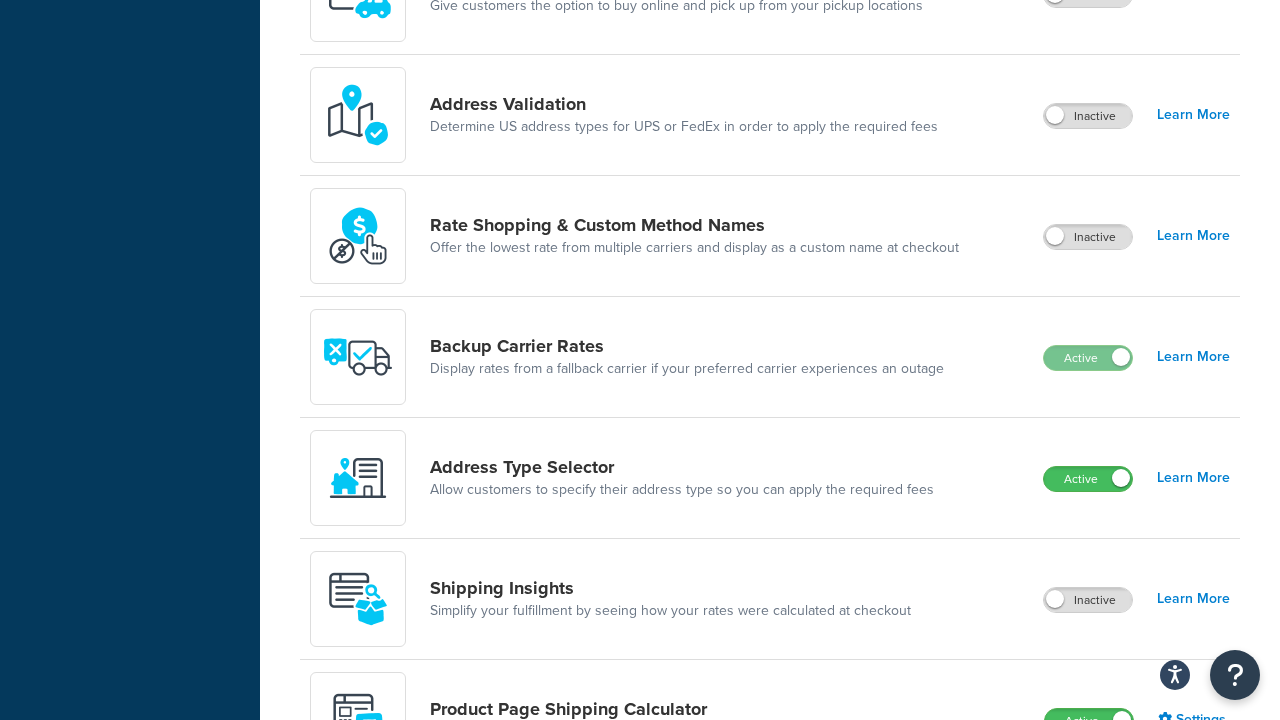 click on "Active" at bounding box center (1088, 479) 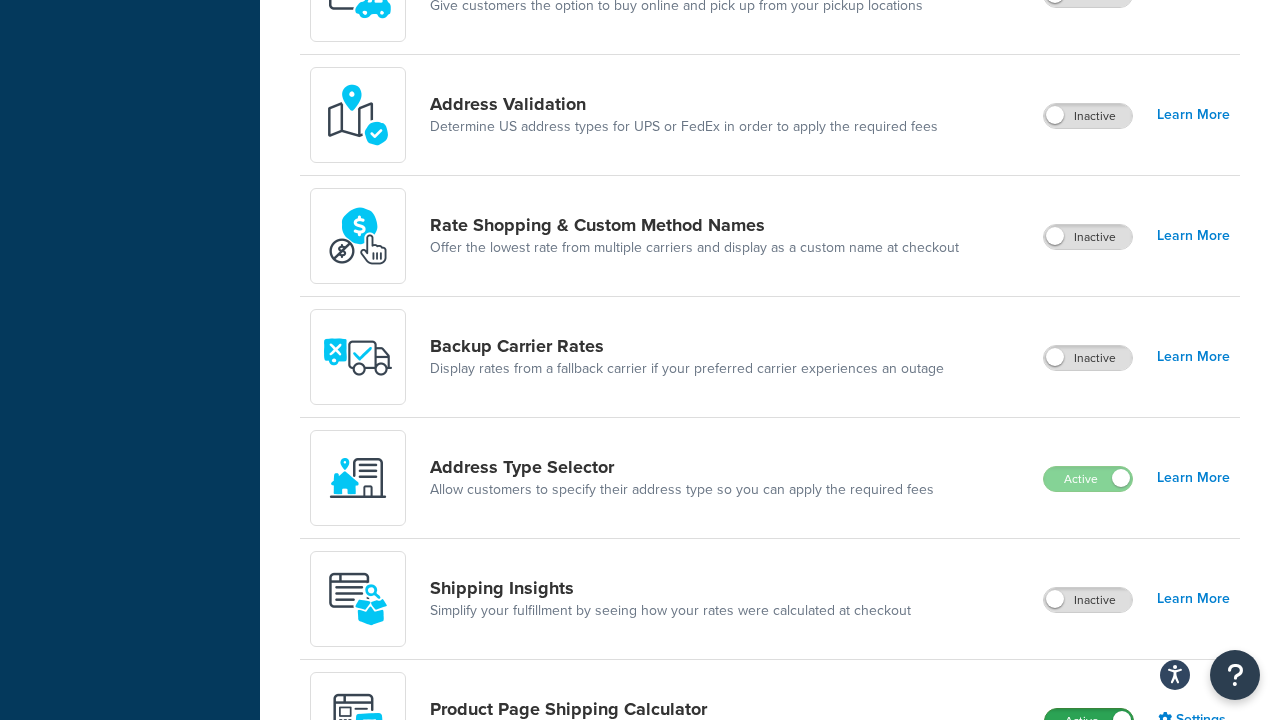 click on "Active" at bounding box center (1089, 721) 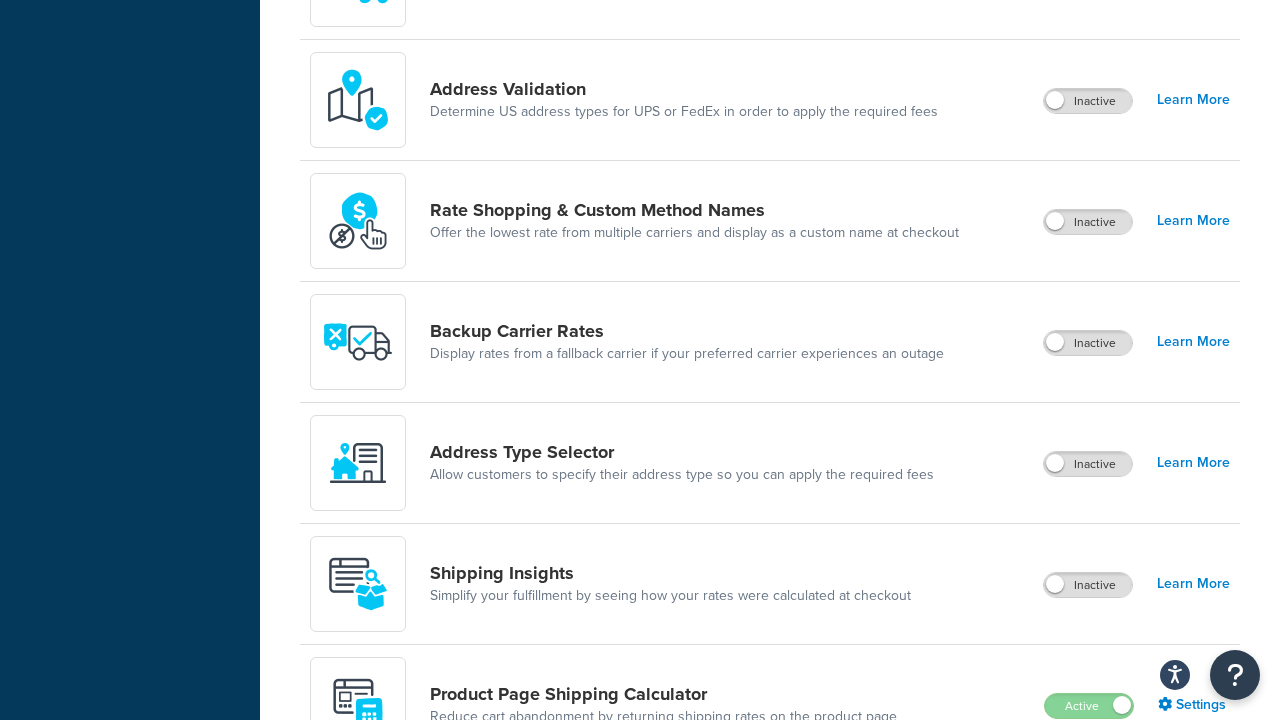 click on "Active" at bounding box center [1088, 827] 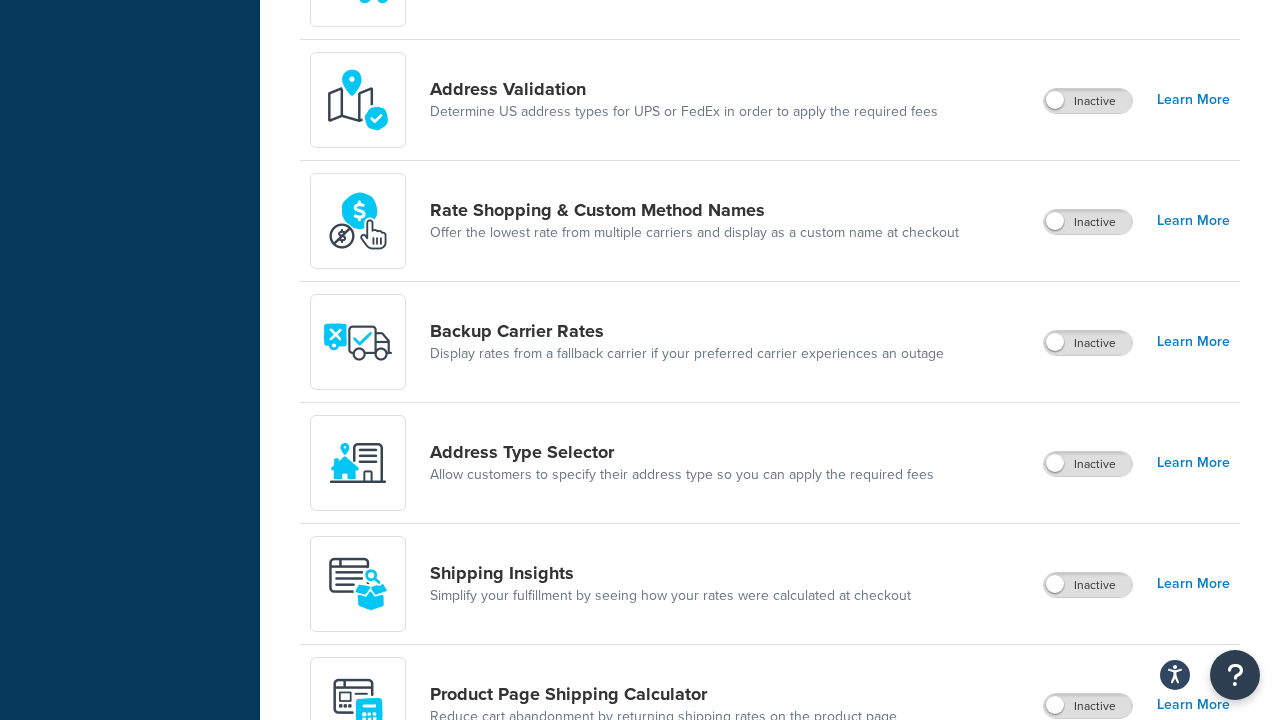 scroll, scrollTop: 1497, scrollLeft: 0, axis: vertical 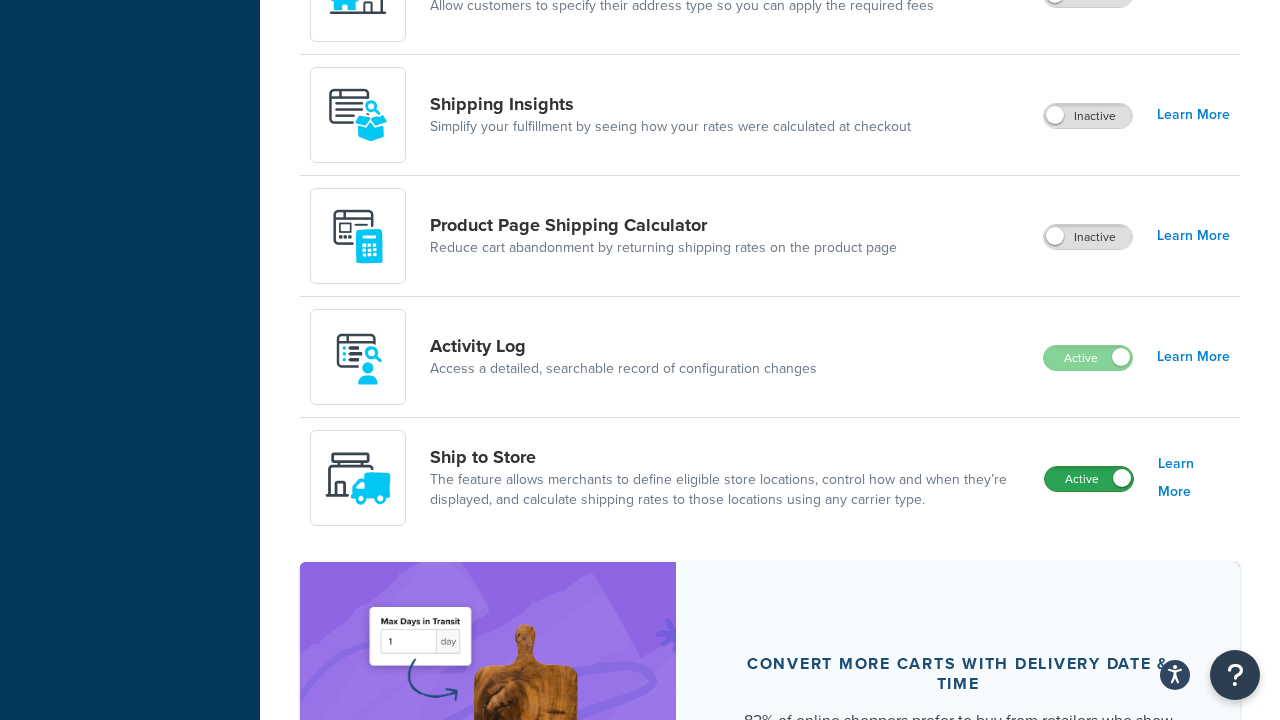 click on "Active" at bounding box center [1089, 479] 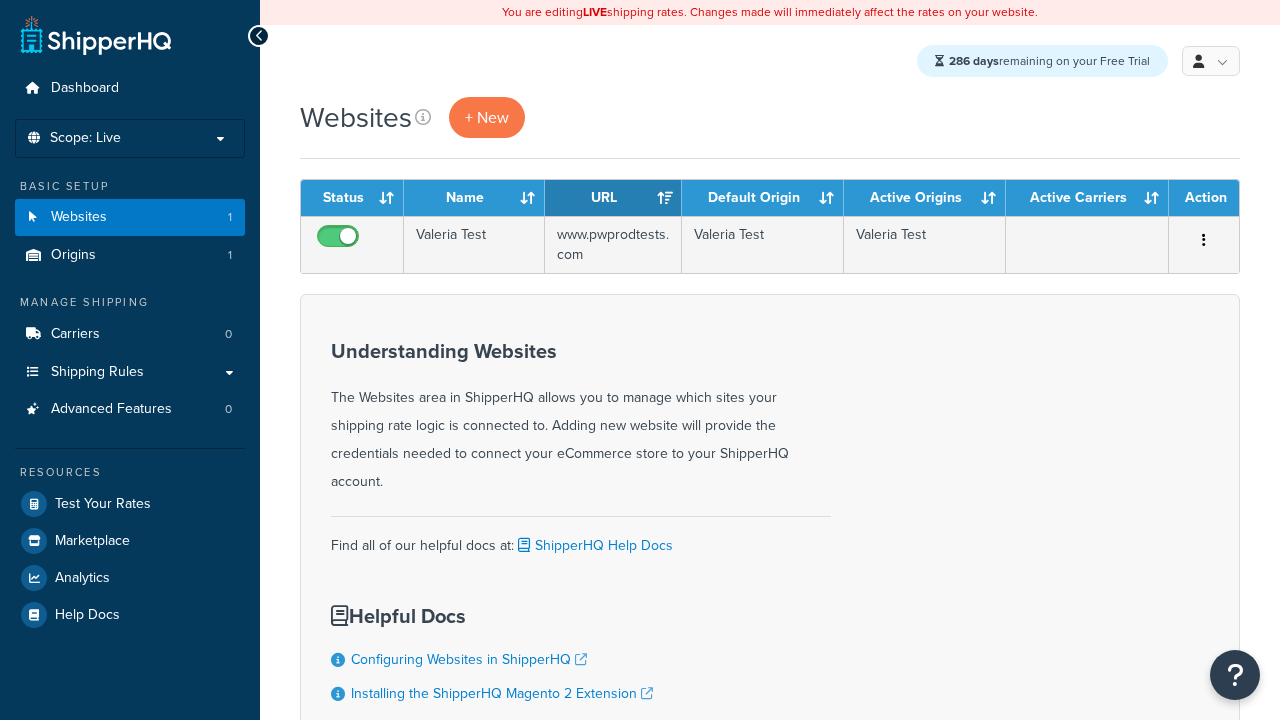 scroll, scrollTop: 0, scrollLeft: 0, axis: both 